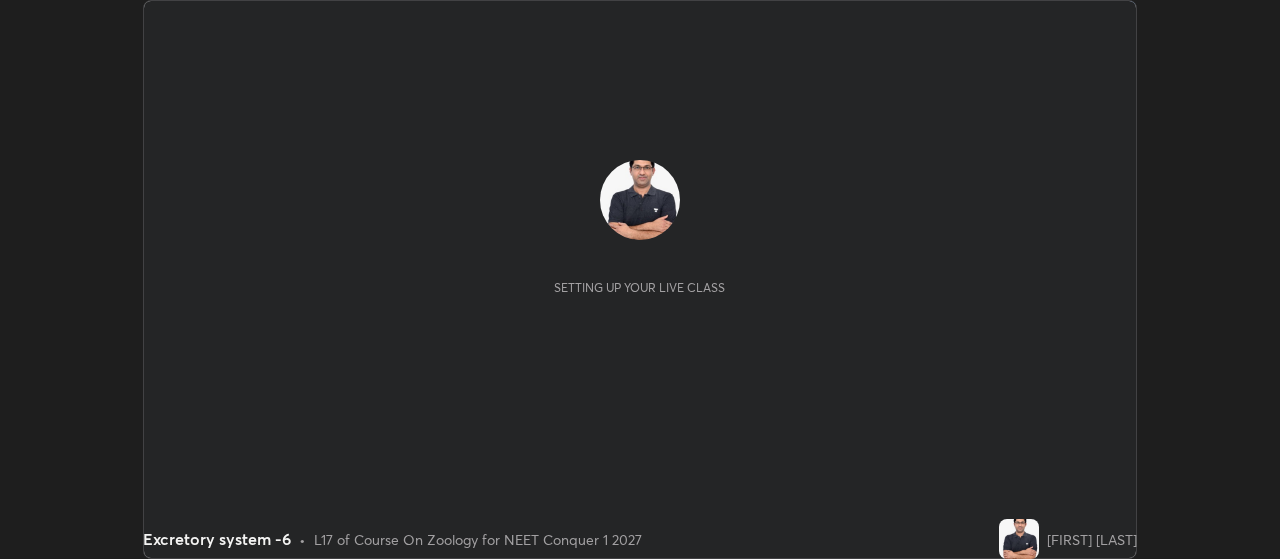 scroll, scrollTop: 0, scrollLeft: 0, axis: both 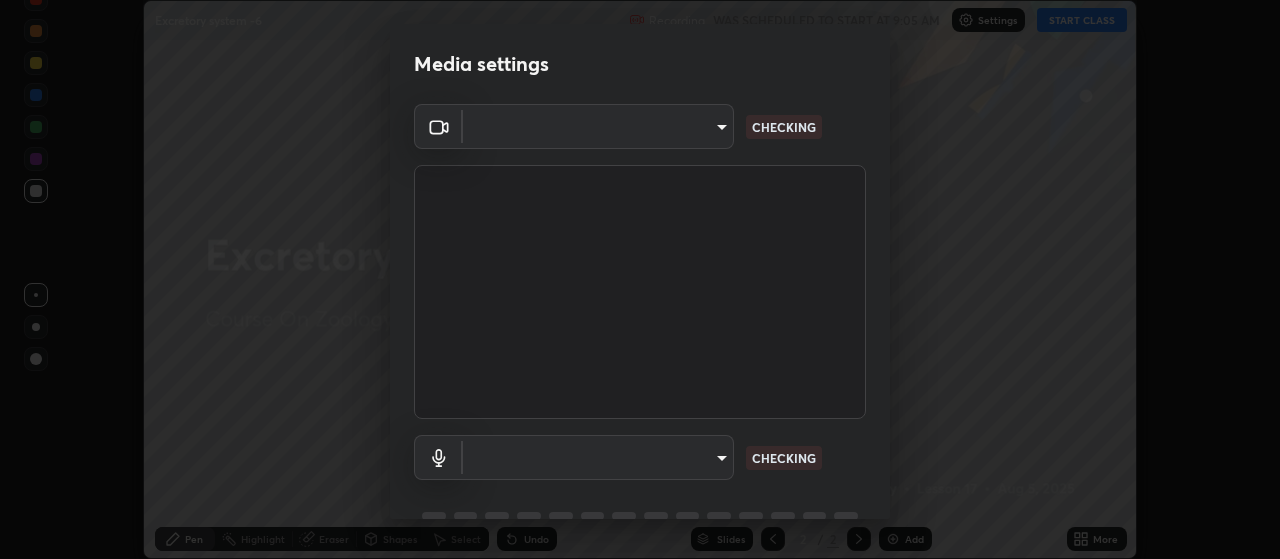 type on "3aa1f2dfd03d01f189a8a01f68d52051269995ca7ca0ffcaee6397e0c867a5cc" 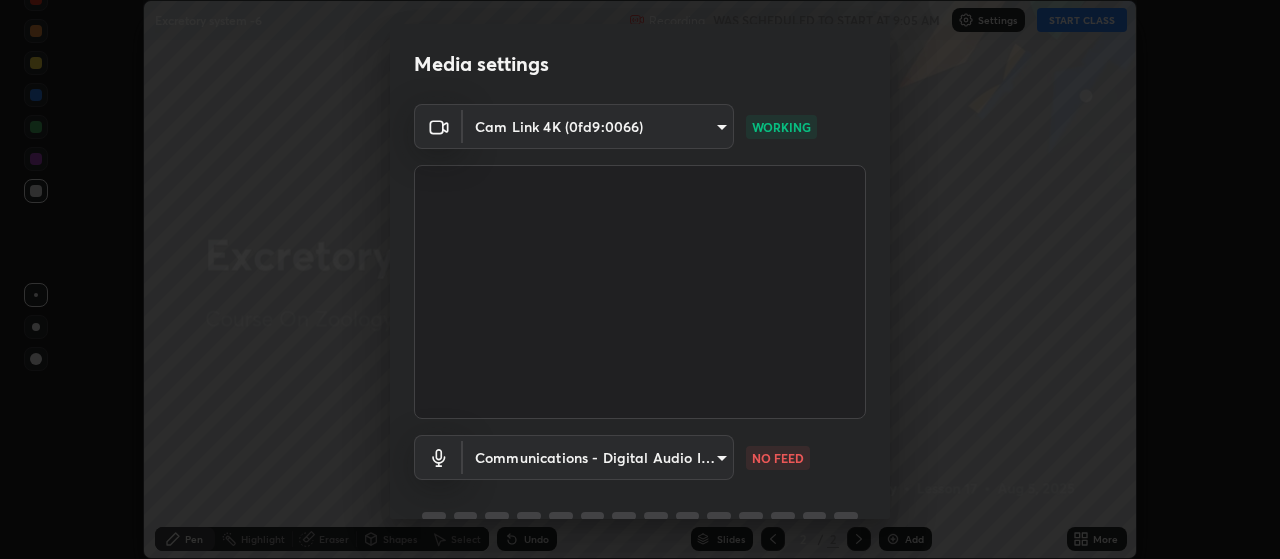 scroll, scrollTop: 97, scrollLeft: 0, axis: vertical 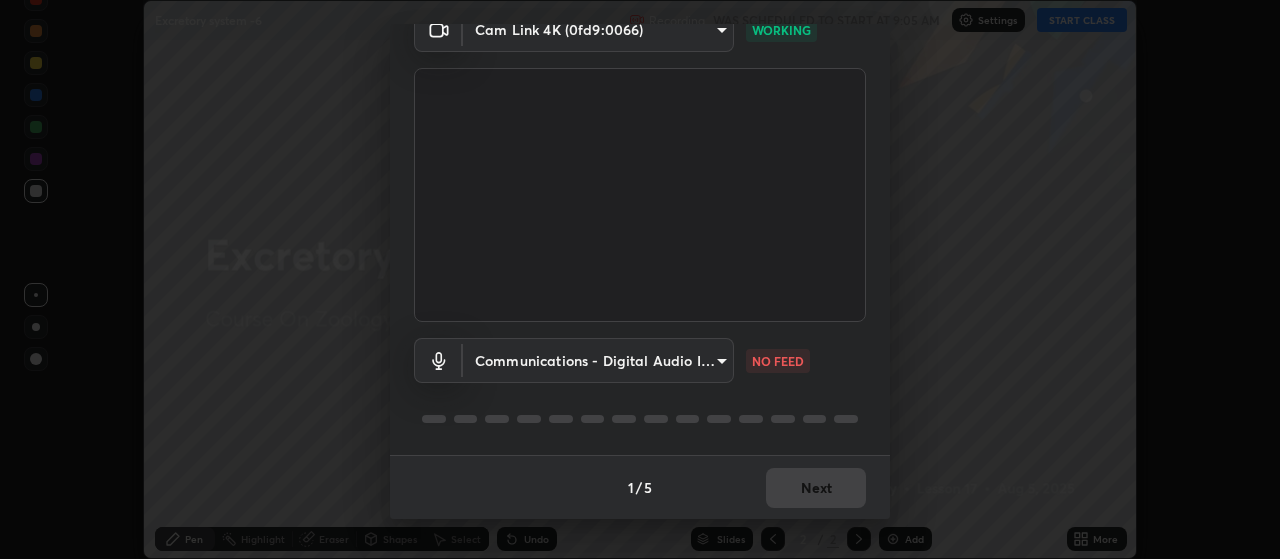 click on "Erase all Excretory system -6 Recording WAS SCHEDULED TO START AT  9:05 AM Settings START CLASS Setting up your live class Excretory system -6 • L17 of Course On Zoology for NEET Conquer 1 2027 [FIRST] [LAST] Pen Highlight Eraser Shapes Select Undo Slides 2 / 2 Add More No doubts shared Encourage your learners to ask a doubt for better clarity Report an issue Reason for reporting Buffering Chat not working Audio - Video sync issue Educator video quality low ​ Attach an image Report Media settings Cam Link 4K (0fd9:0066) 3aa1f2dfd03d01f189a8a01f68d52051269995ca7ca0ffcaee6397e0c867a5cc WORKING Communications - Digital Audio Interface (11- Cam Link 4K) communications NO FEED 1 / 5 Next" at bounding box center [640, 279] 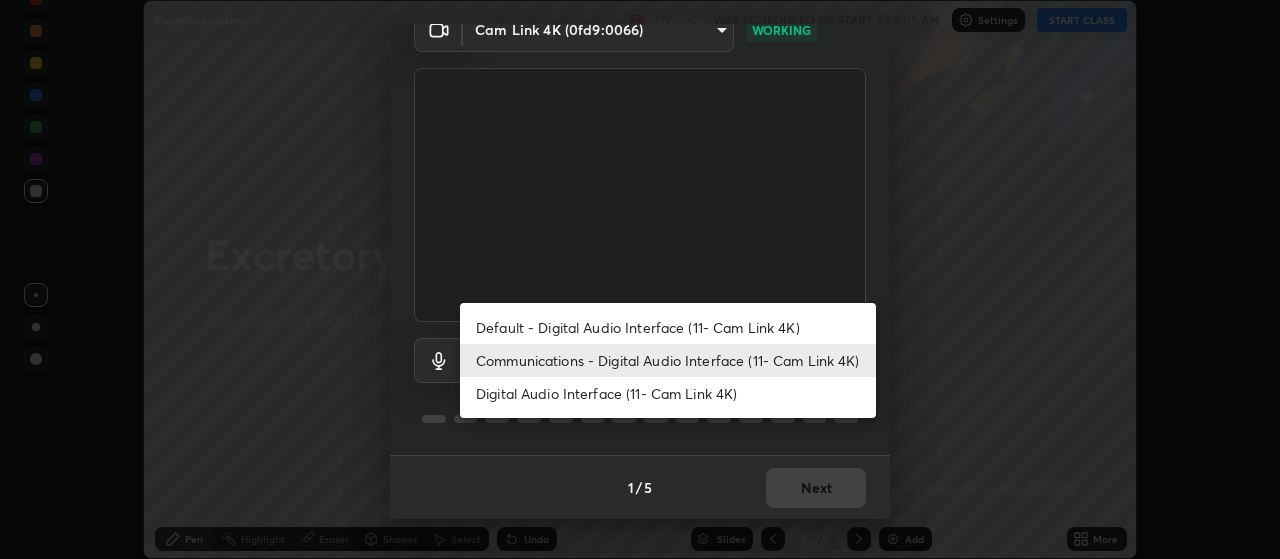 click on "Default - Digital Audio Interface (11- Cam Link 4K)" at bounding box center [668, 327] 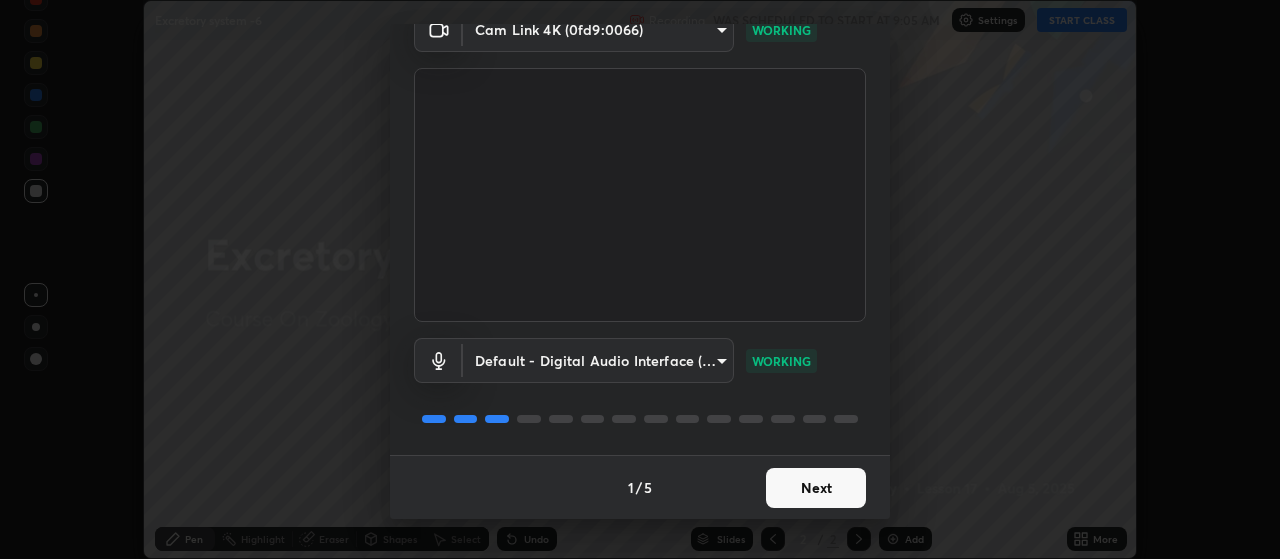 click on "Next" at bounding box center [816, 488] 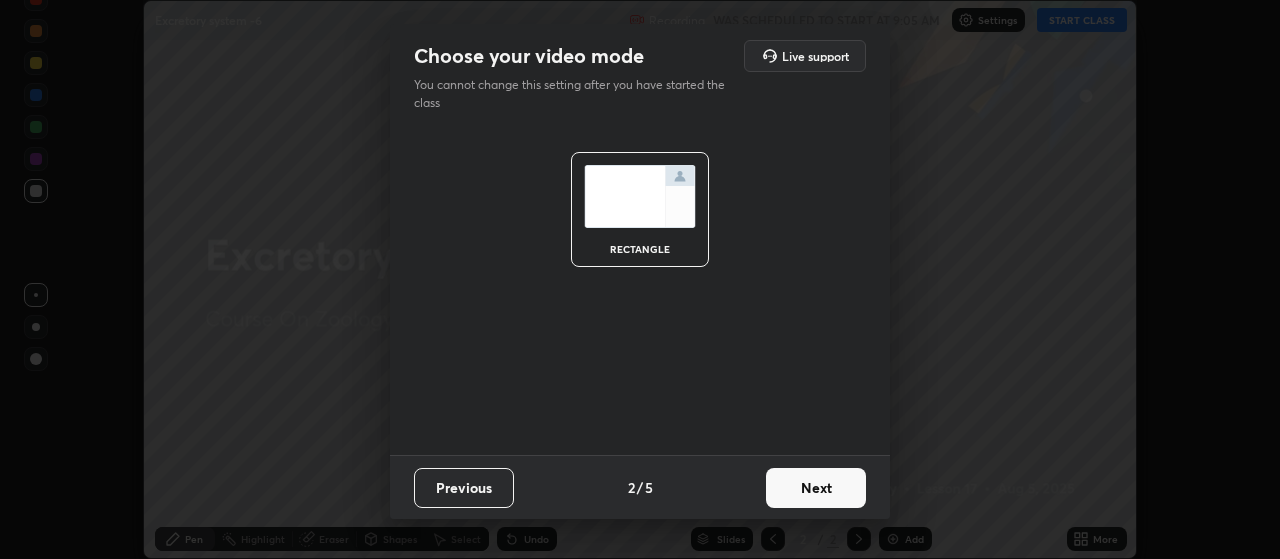 scroll, scrollTop: 0, scrollLeft: 0, axis: both 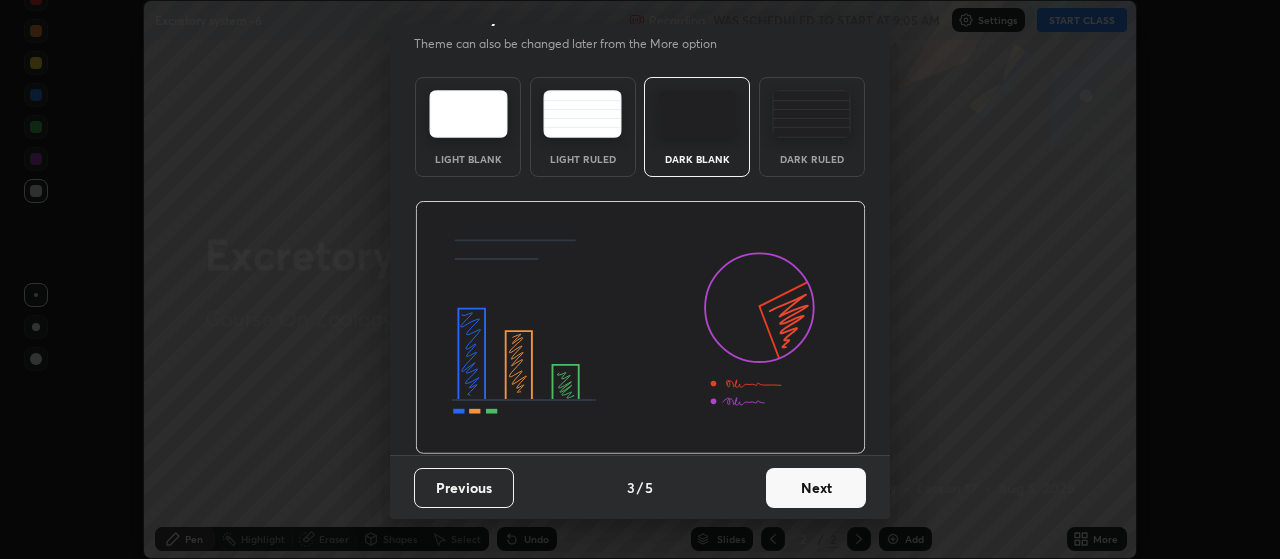click on "Next" at bounding box center [816, 488] 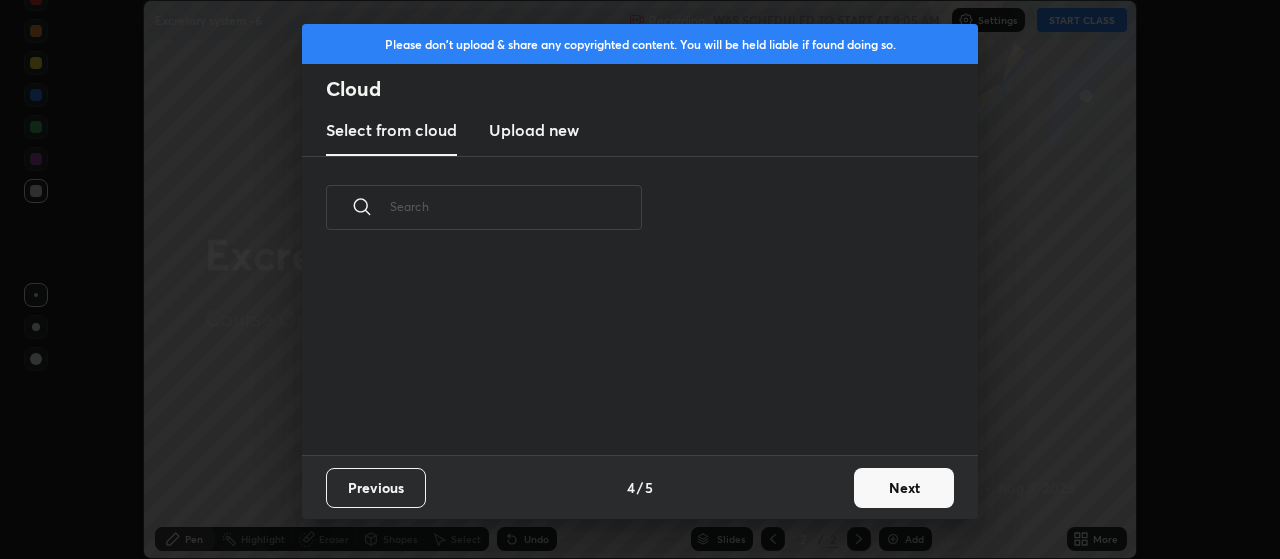 scroll, scrollTop: 0, scrollLeft: 0, axis: both 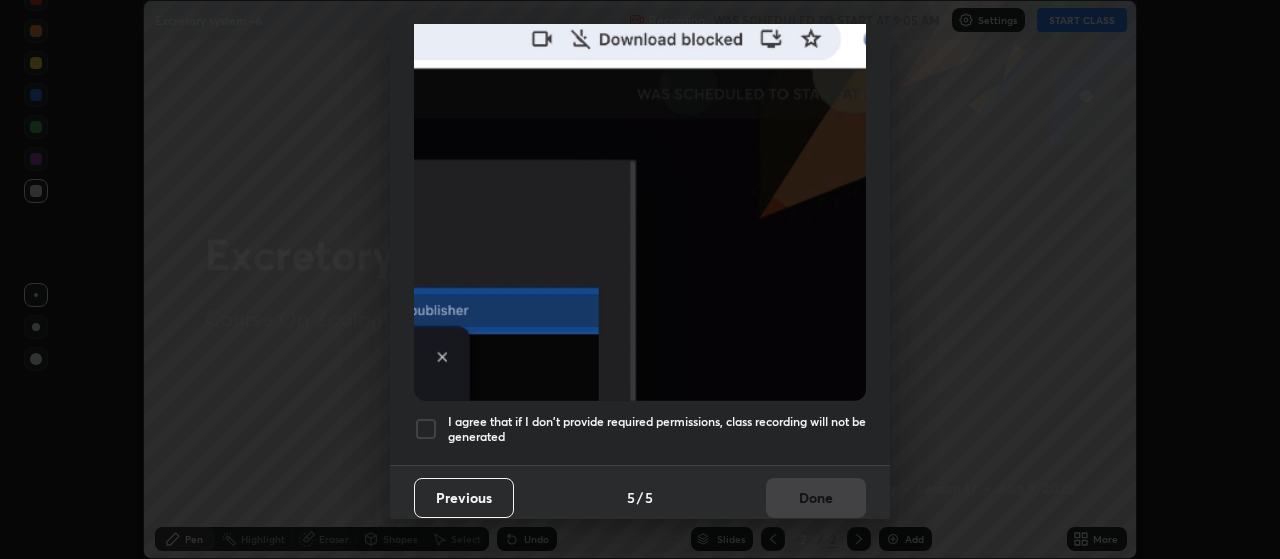 click at bounding box center [426, 429] 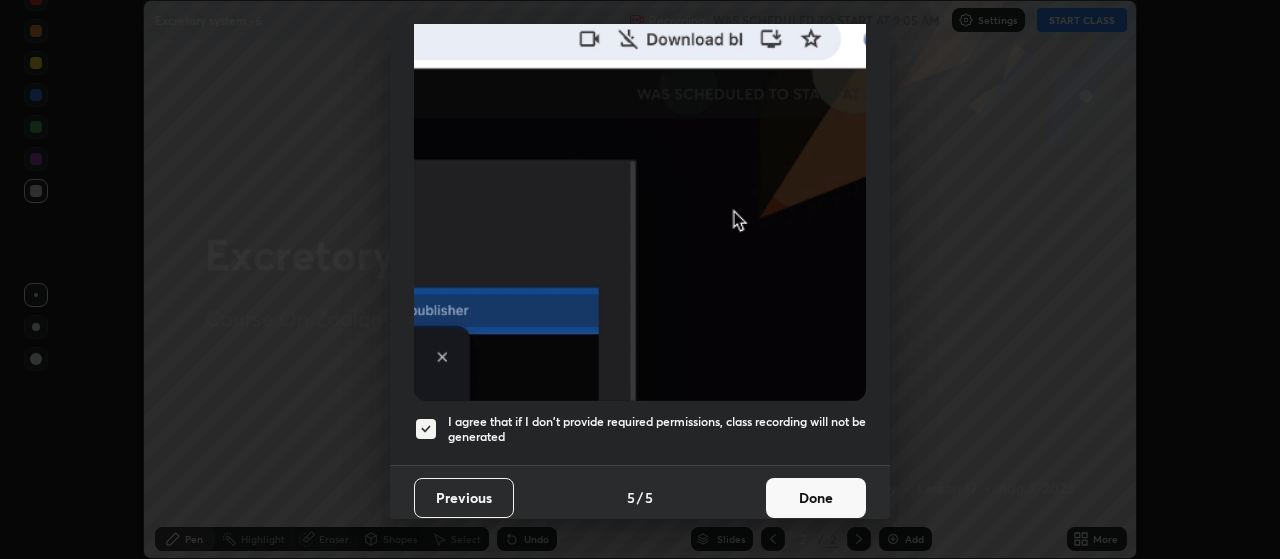 click on "Done" at bounding box center [816, 498] 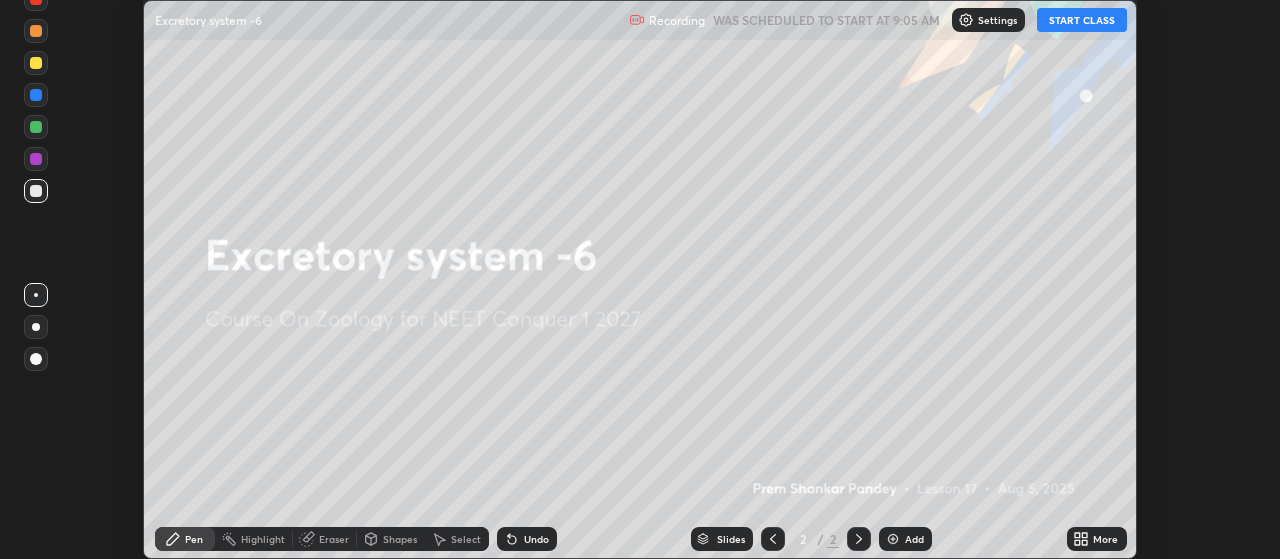 click on "START CLASS" at bounding box center (1082, 20) 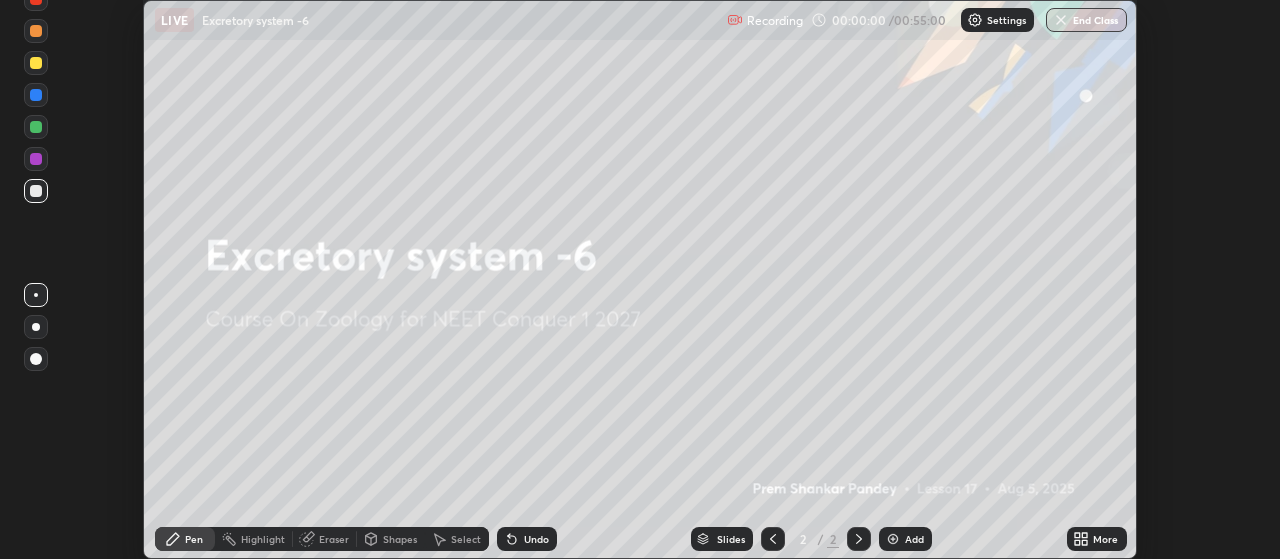 click 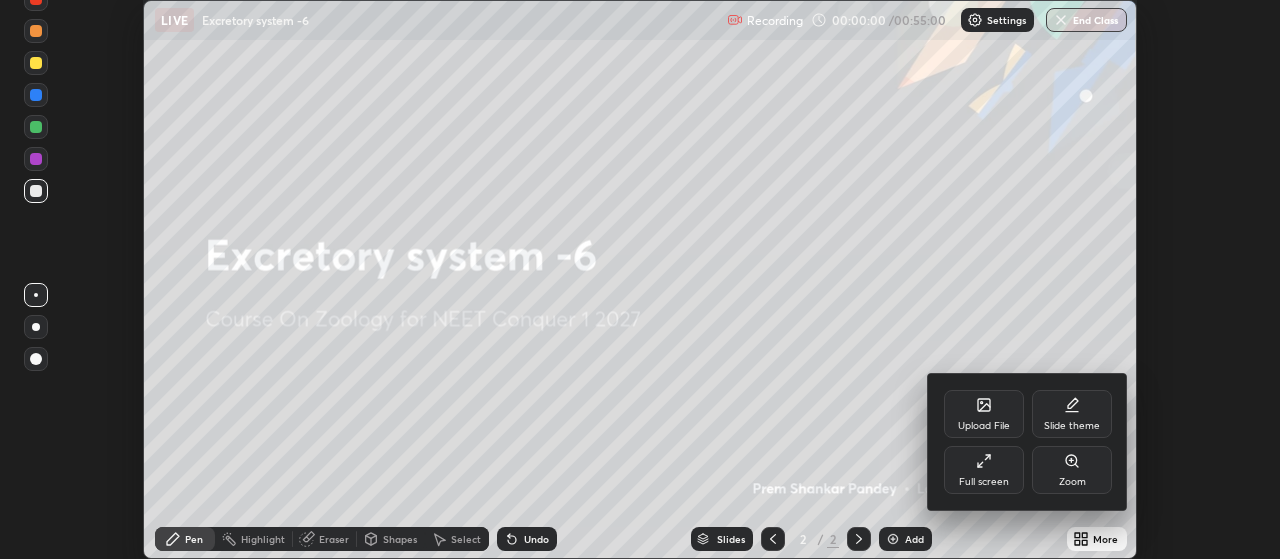 click on "Full screen" at bounding box center [984, 470] 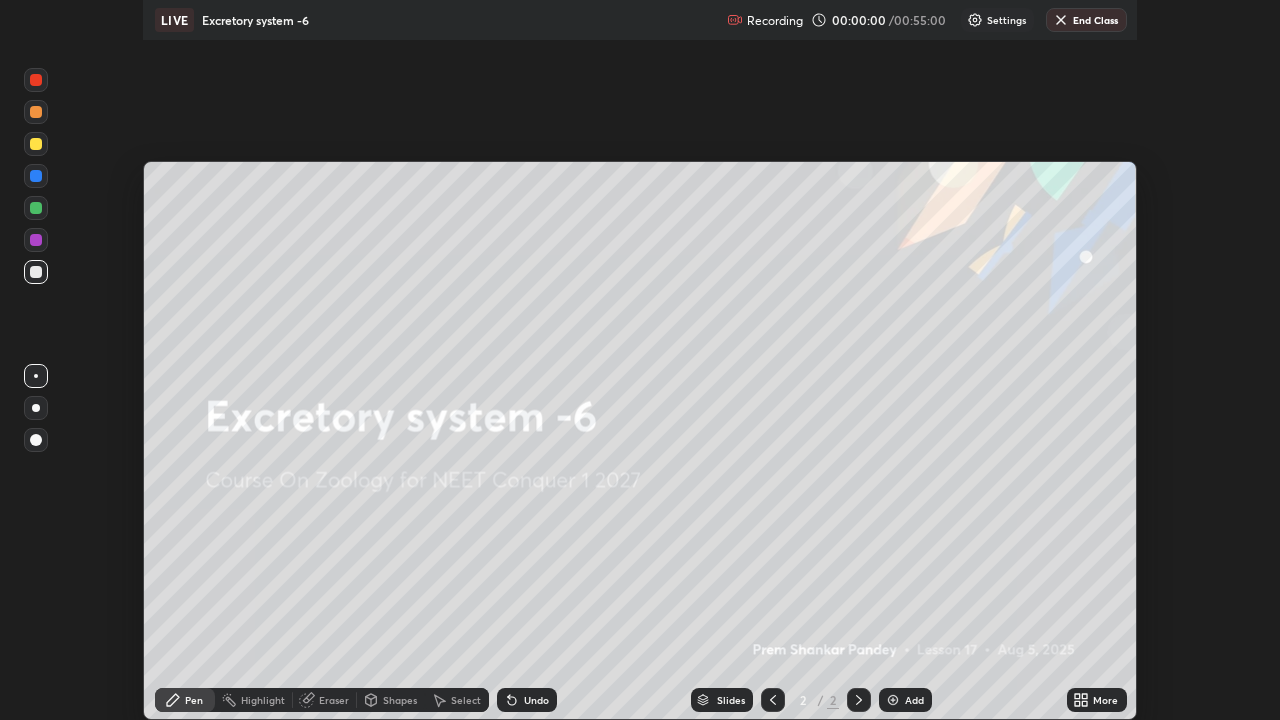 scroll, scrollTop: 99280, scrollLeft: 98720, axis: both 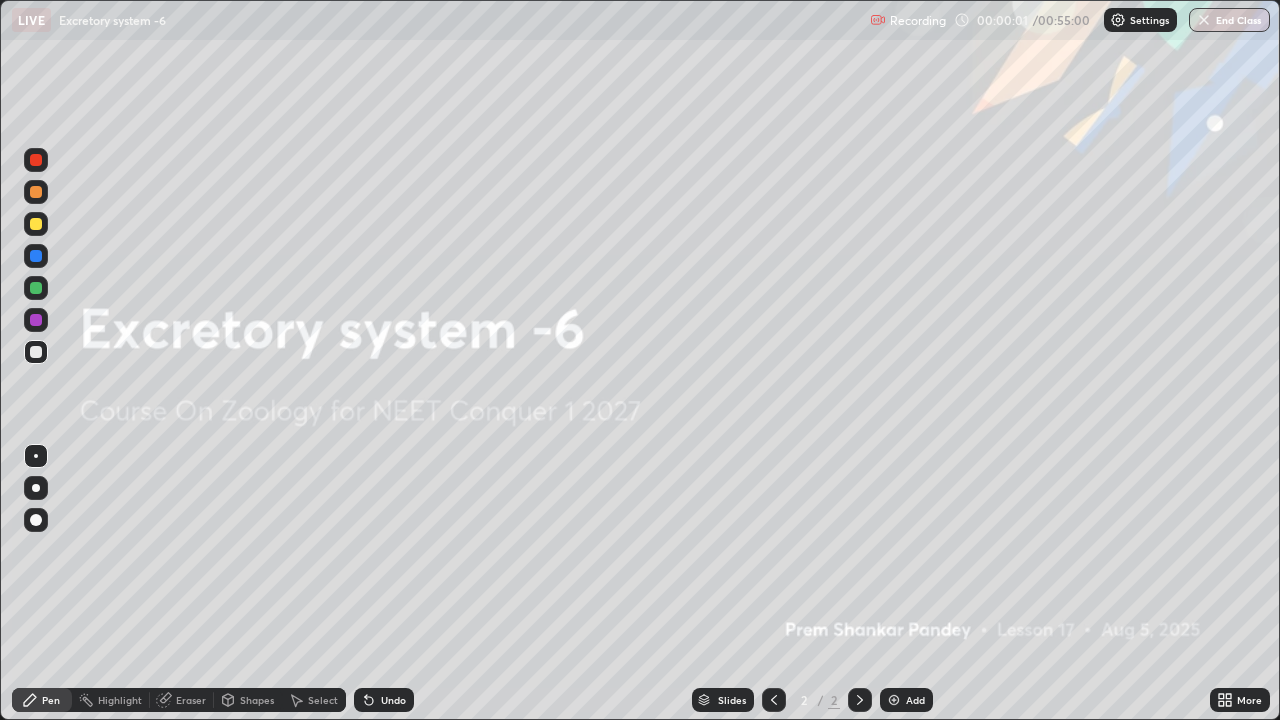 click at bounding box center (894, 700) 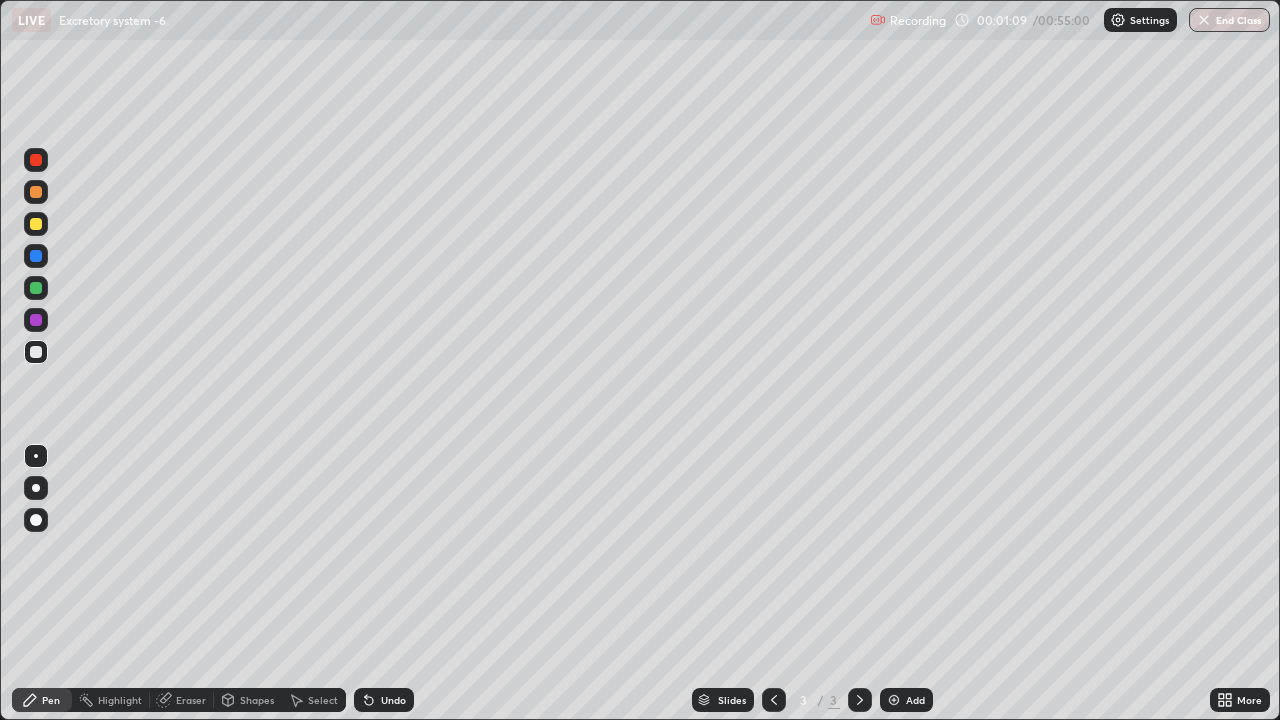 click at bounding box center [36, 488] 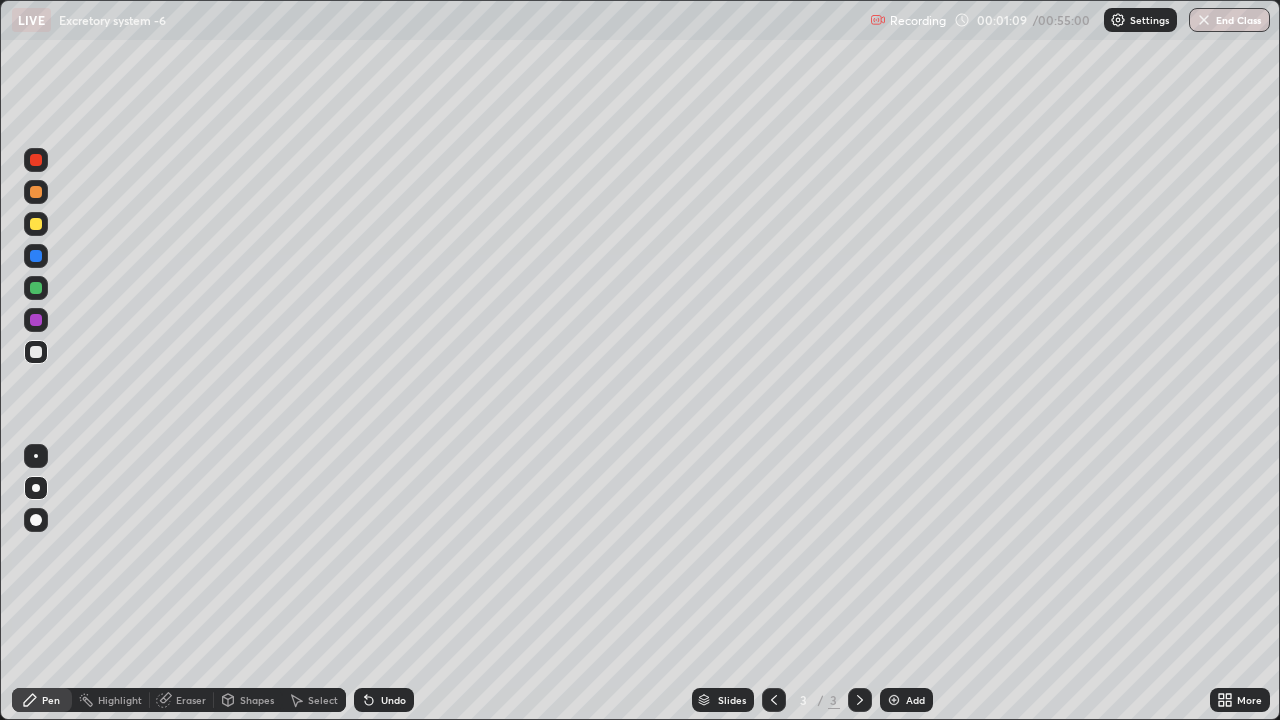 click at bounding box center [36, 488] 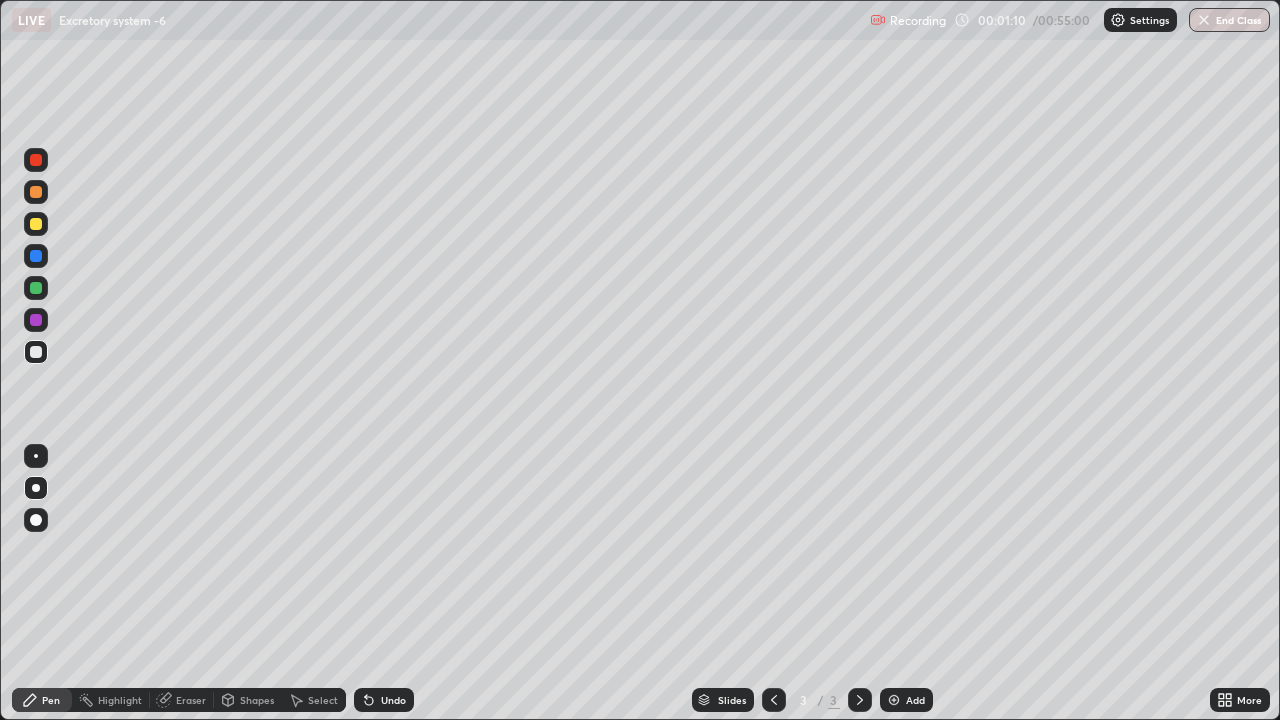 click at bounding box center [36, 488] 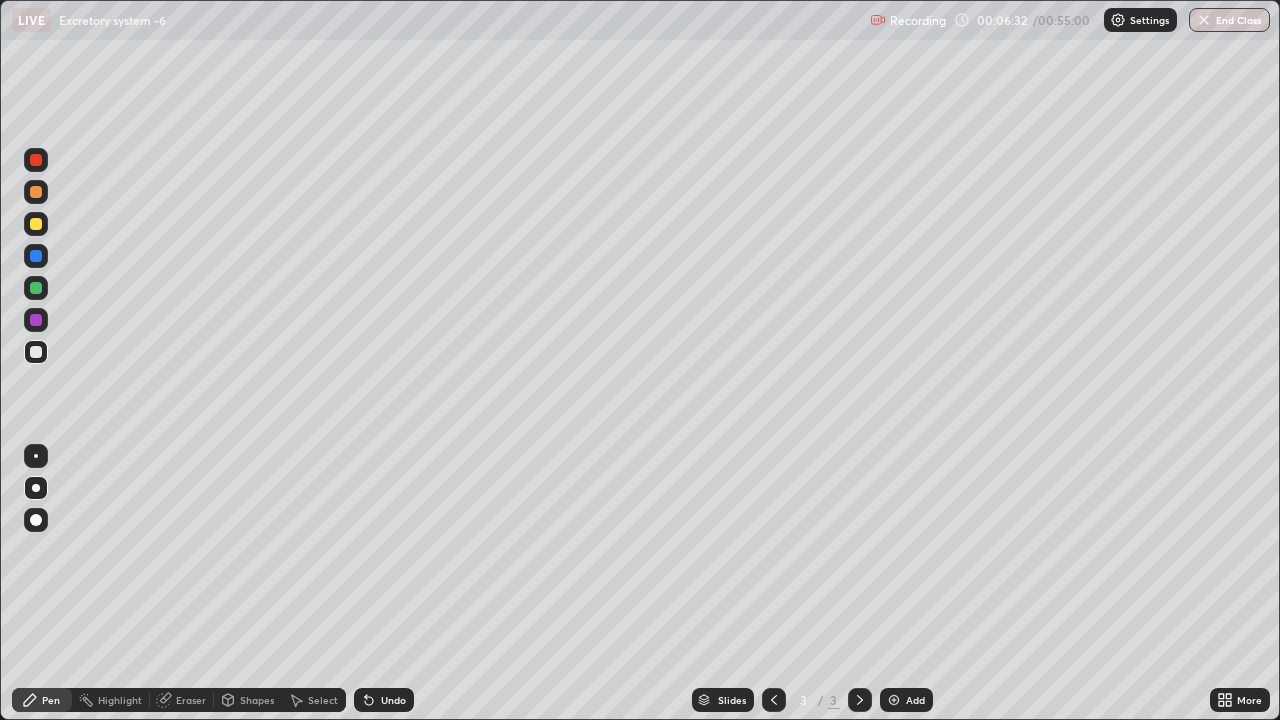 click at bounding box center (36, 192) 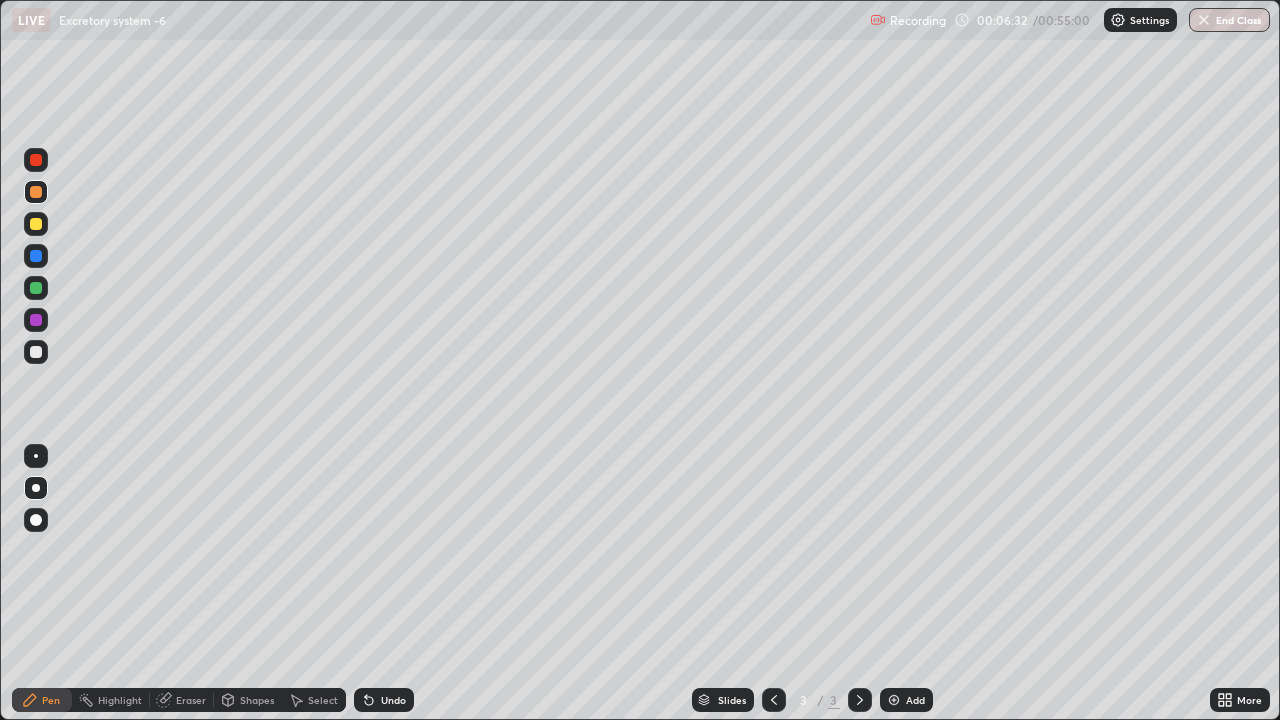 click at bounding box center [36, 192] 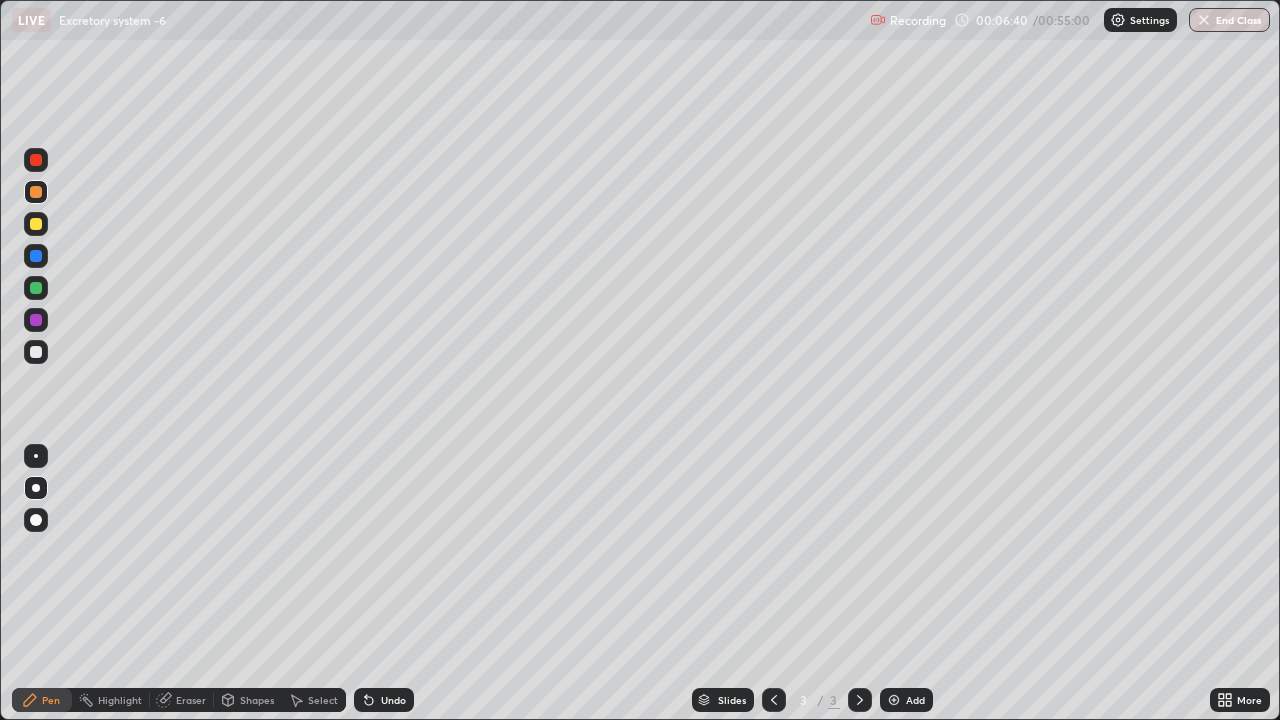 click at bounding box center (36, 224) 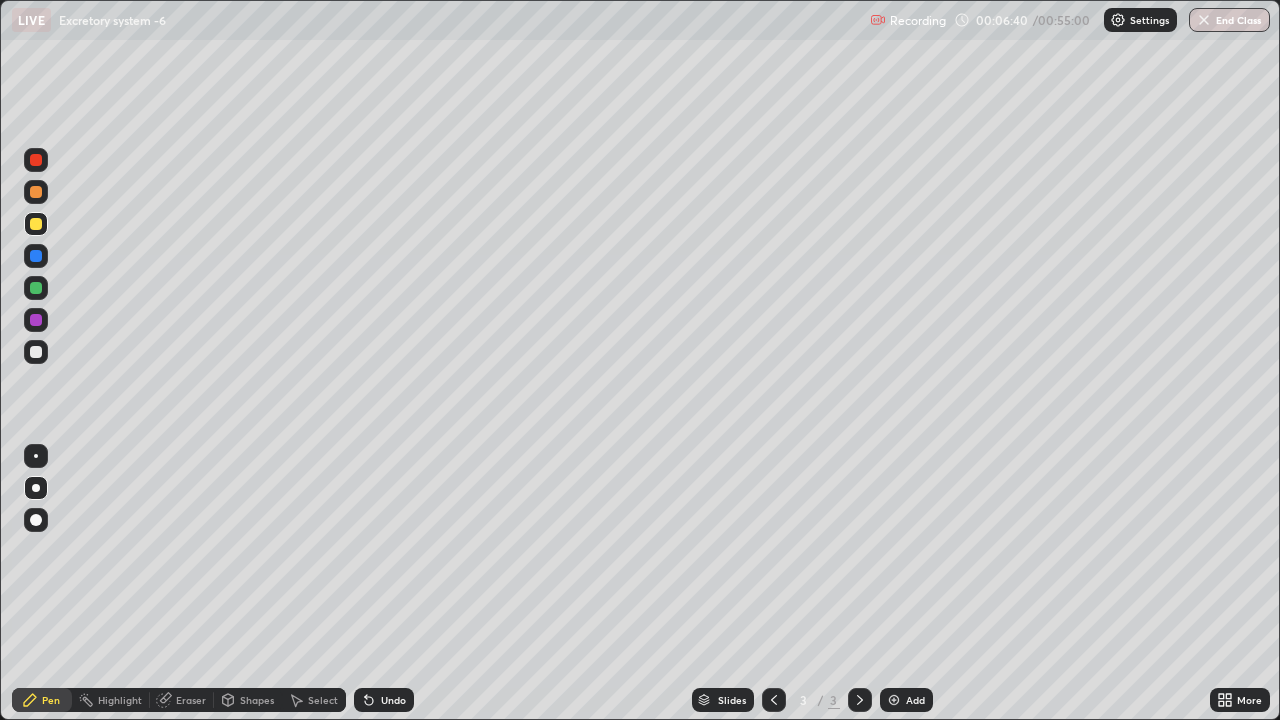 click at bounding box center (36, 224) 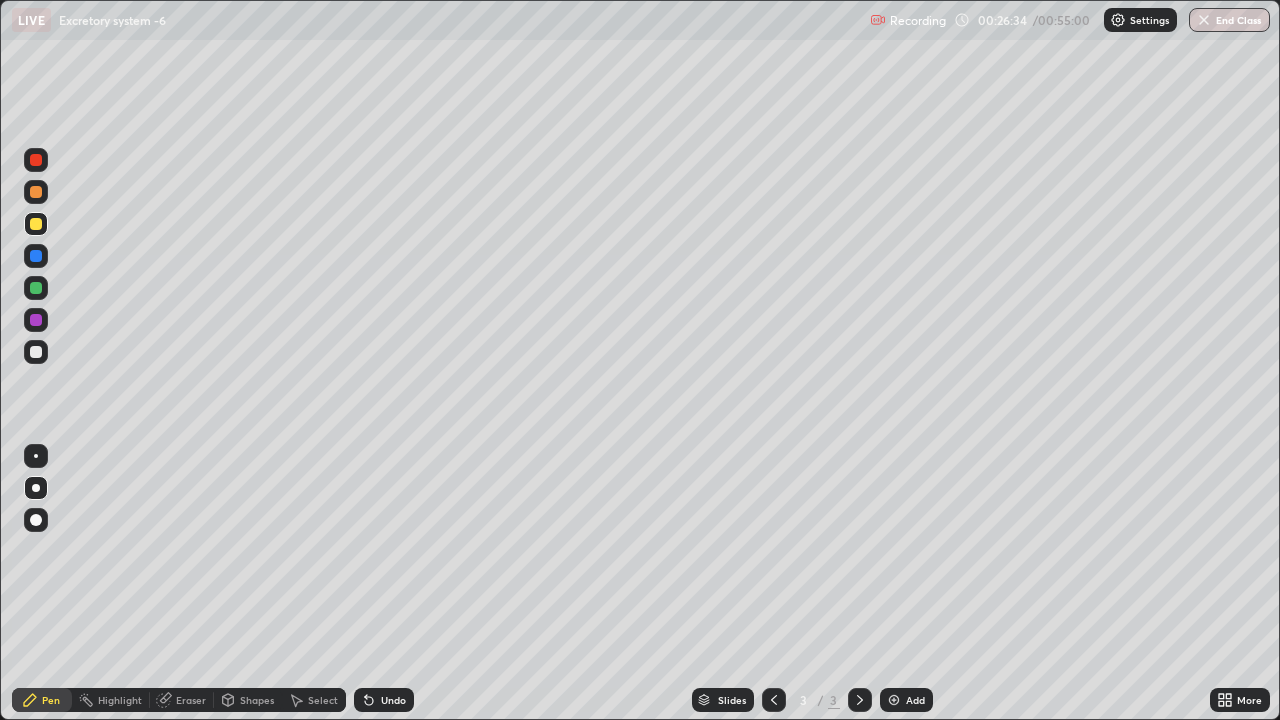 click on "Add" at bounding box center (906, 700) 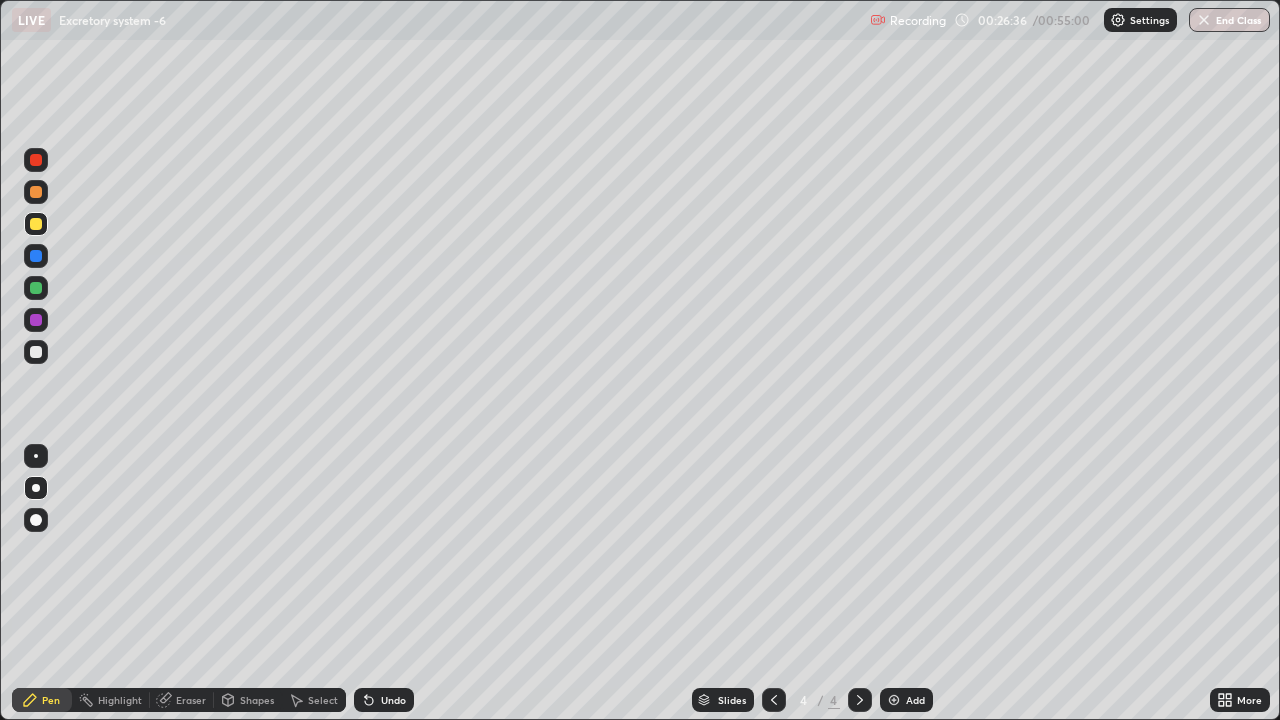 click at bounding box center [36, 352] 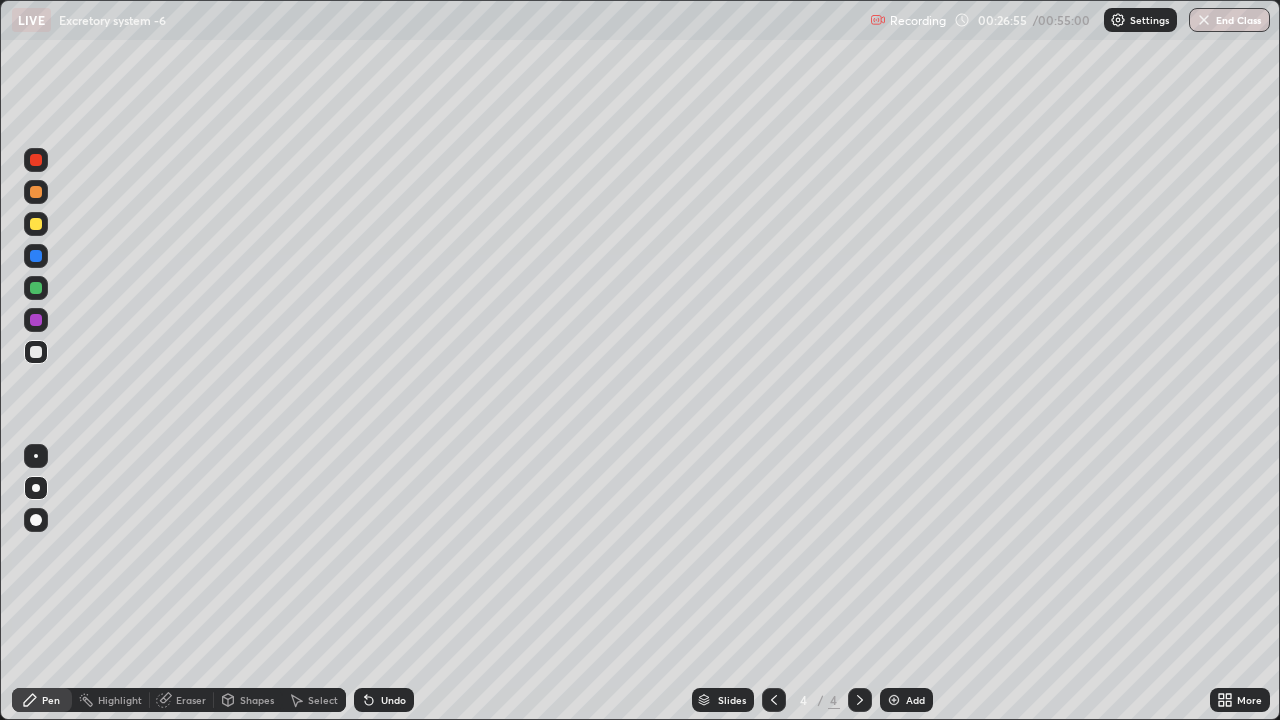 click at bounding box center [36, 288] 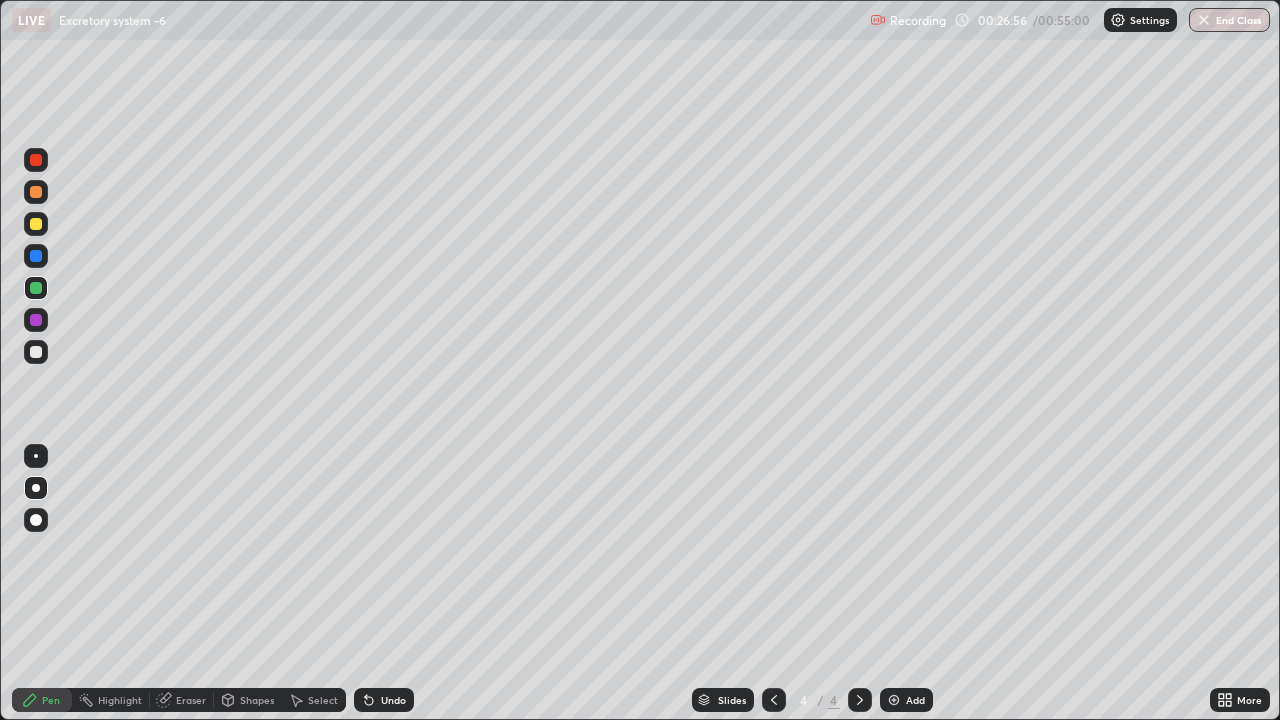 click at bounding box center (36, 288) 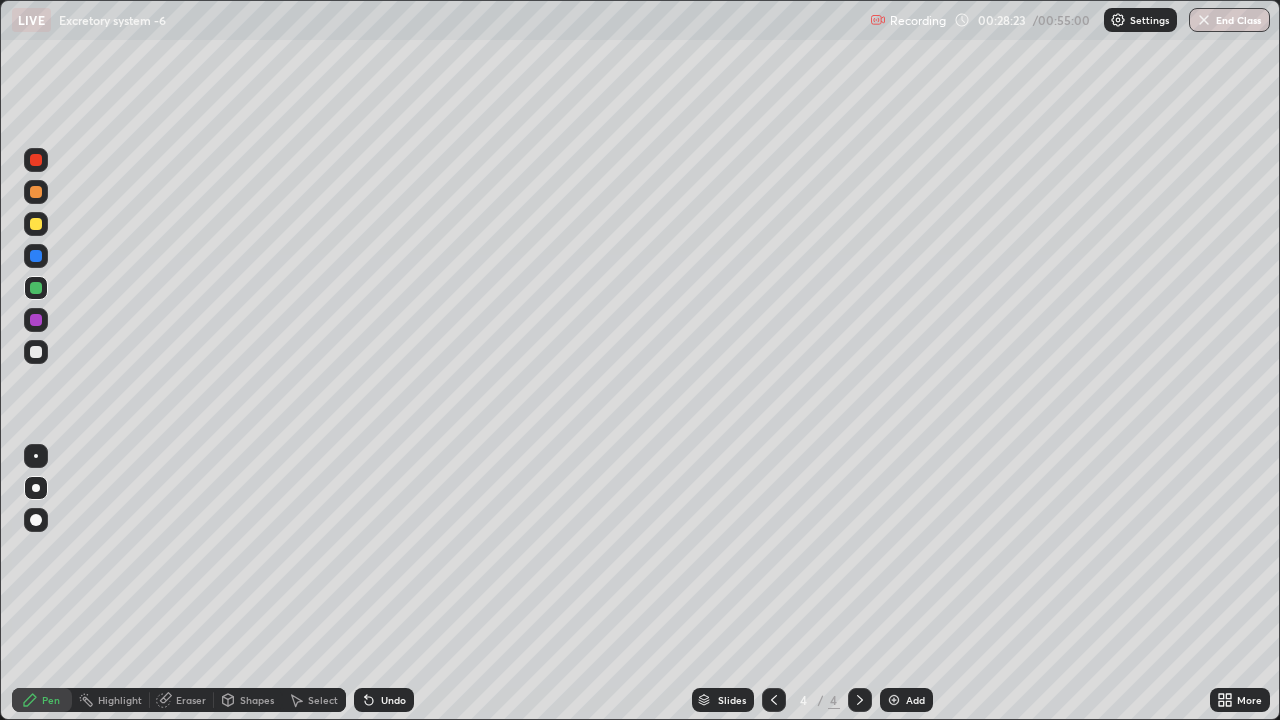 click at bounding box center (36, 352) 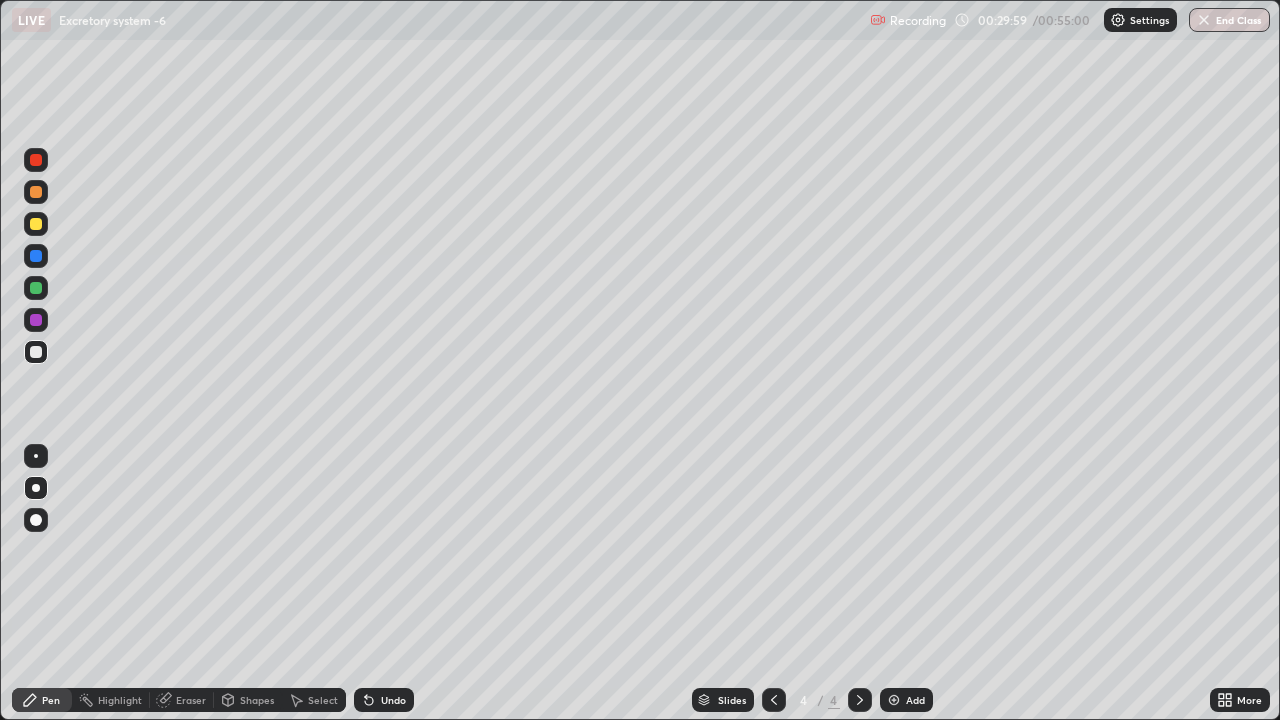click at bounding box center (36, 288) 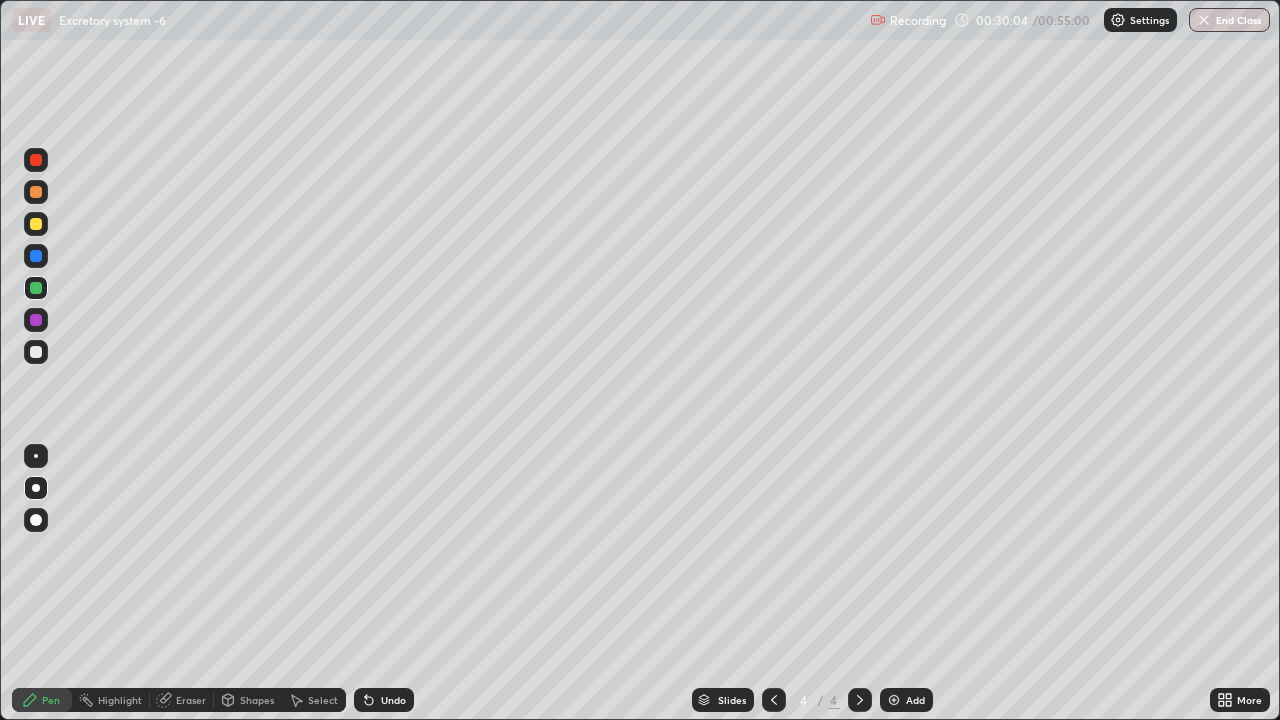 click 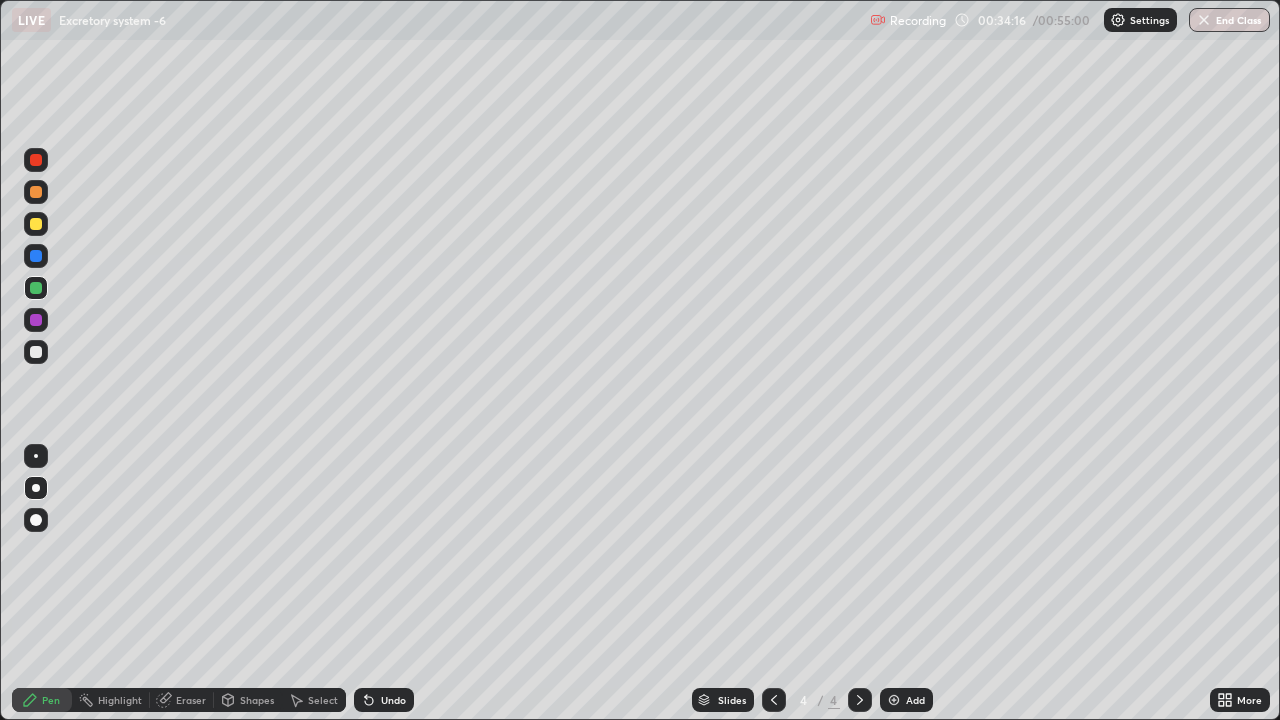 click at bounding box center (894, 700) 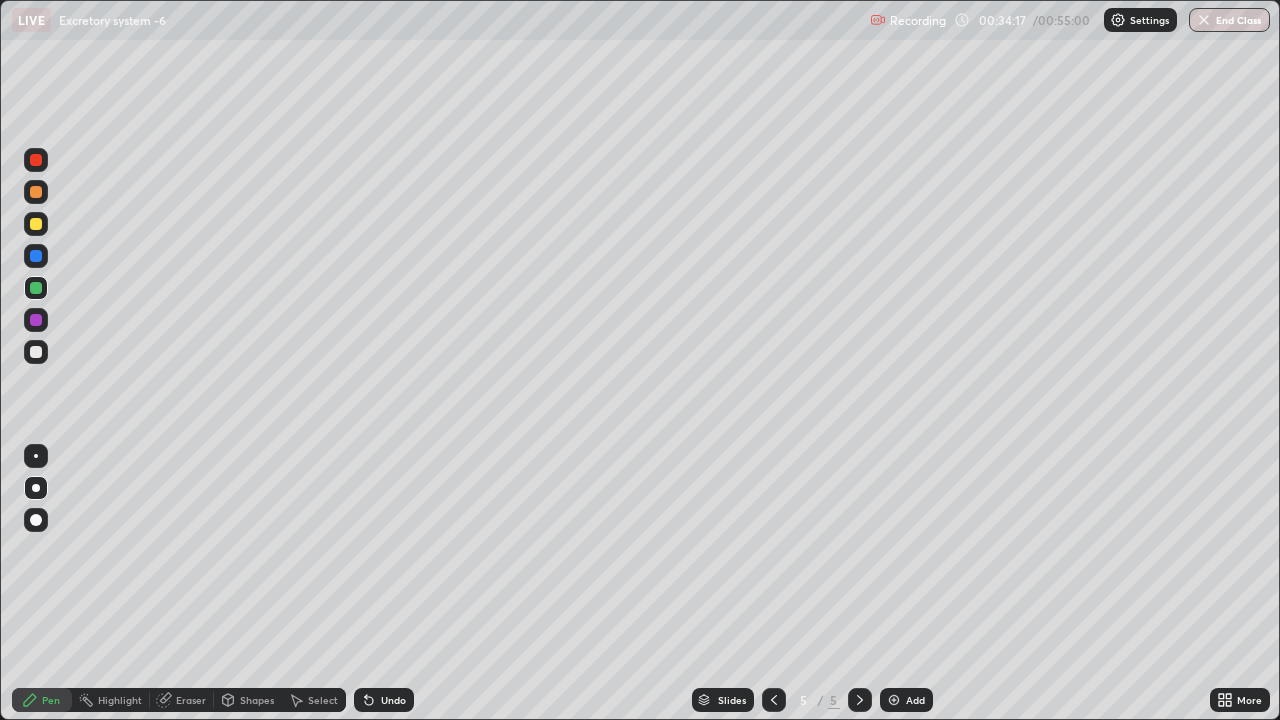 click at bounding box center [36, 352] 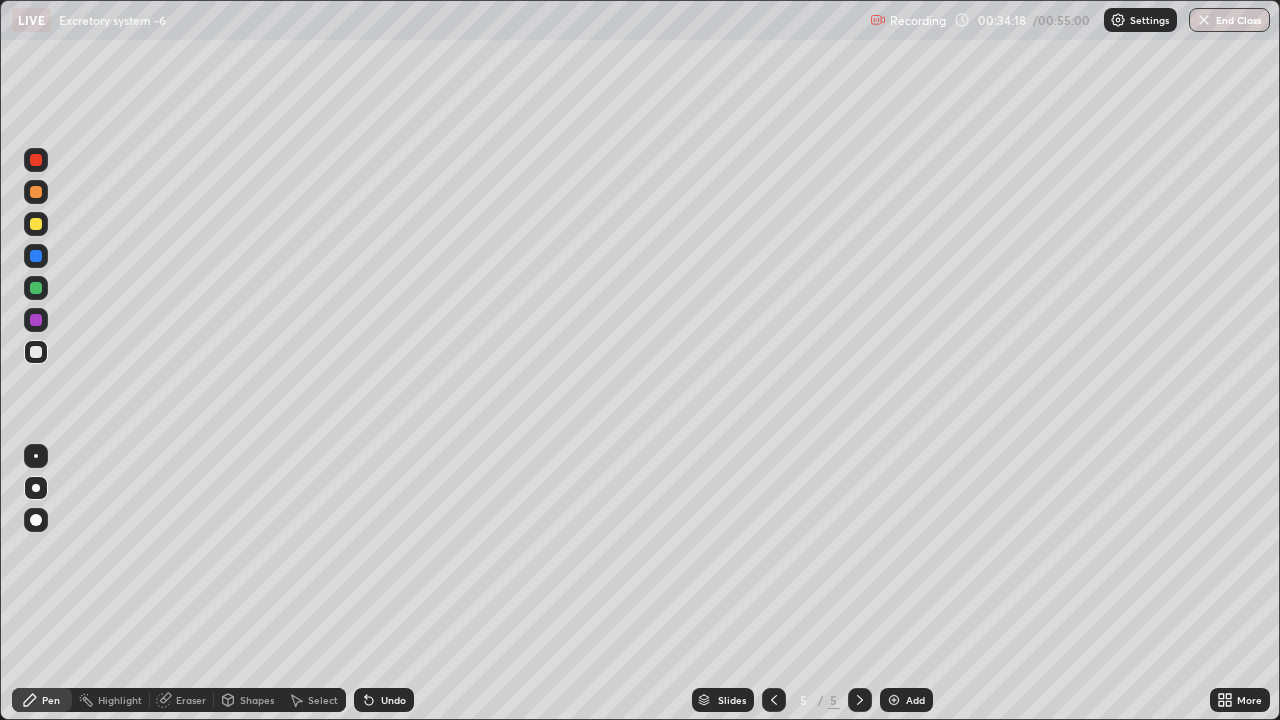 click at bounding box center (36, 352) 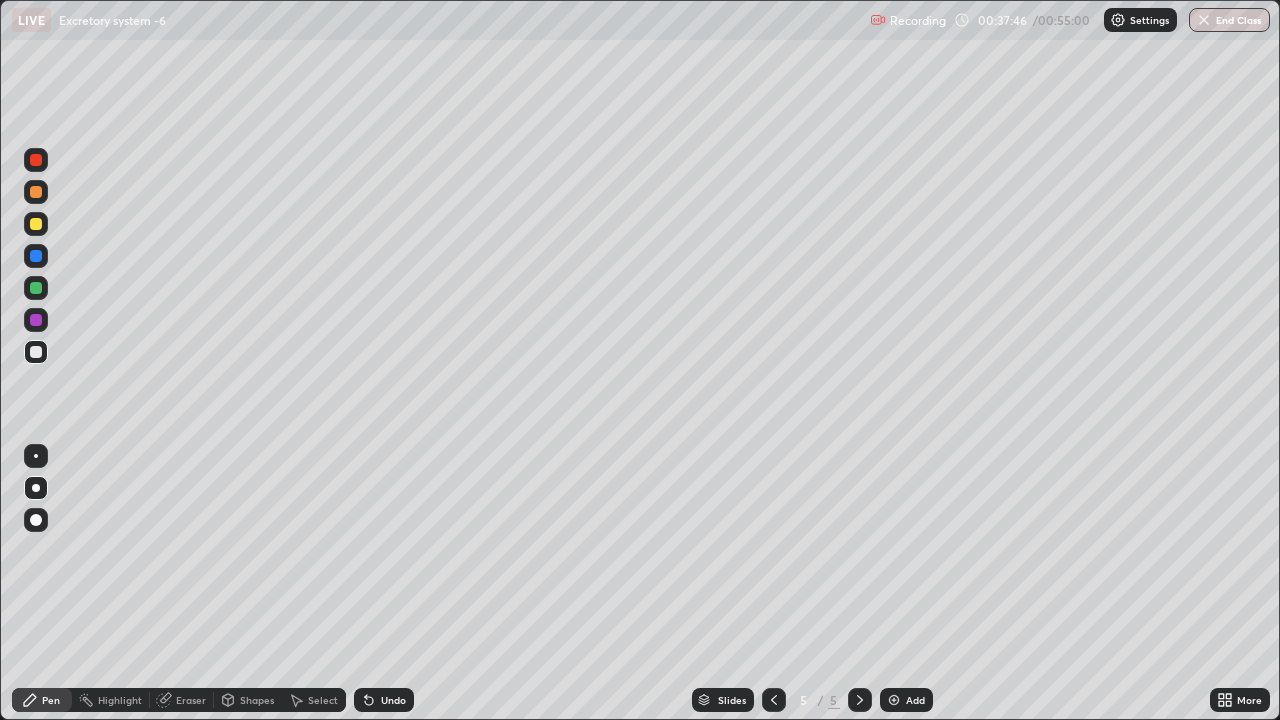 click at bounding box center [36, 288] 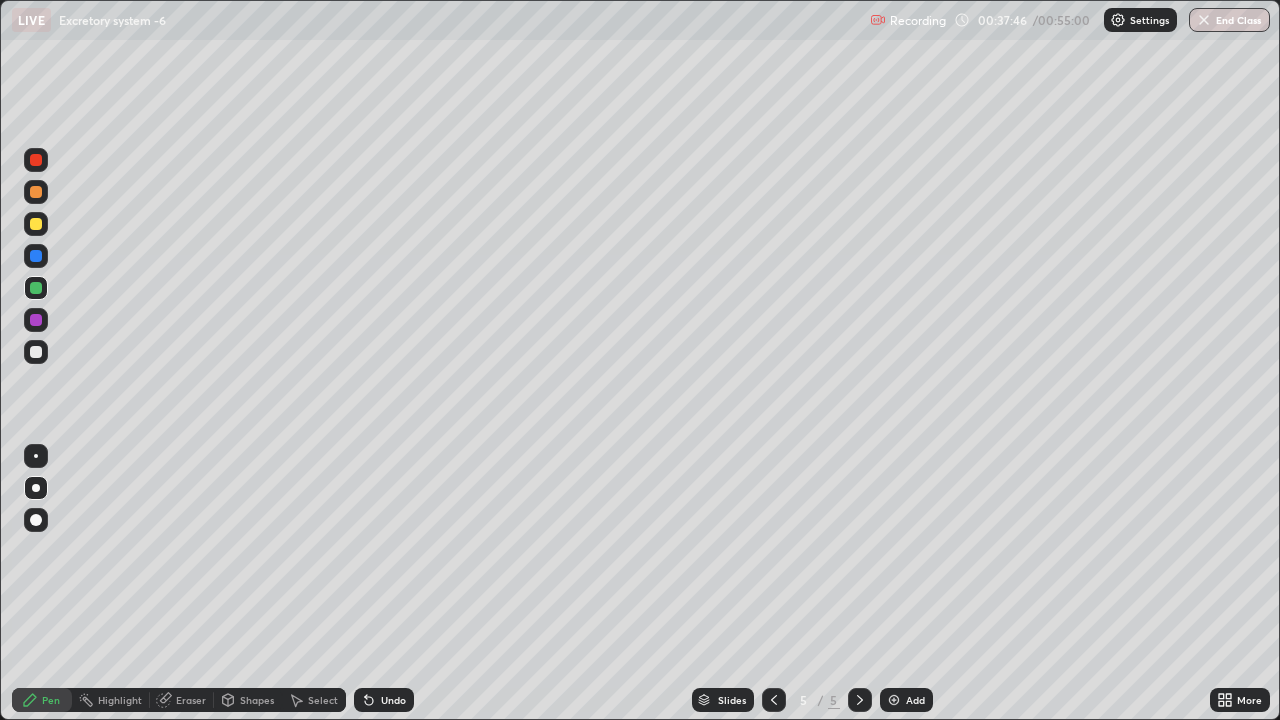 click at bounding box center (36, 288) 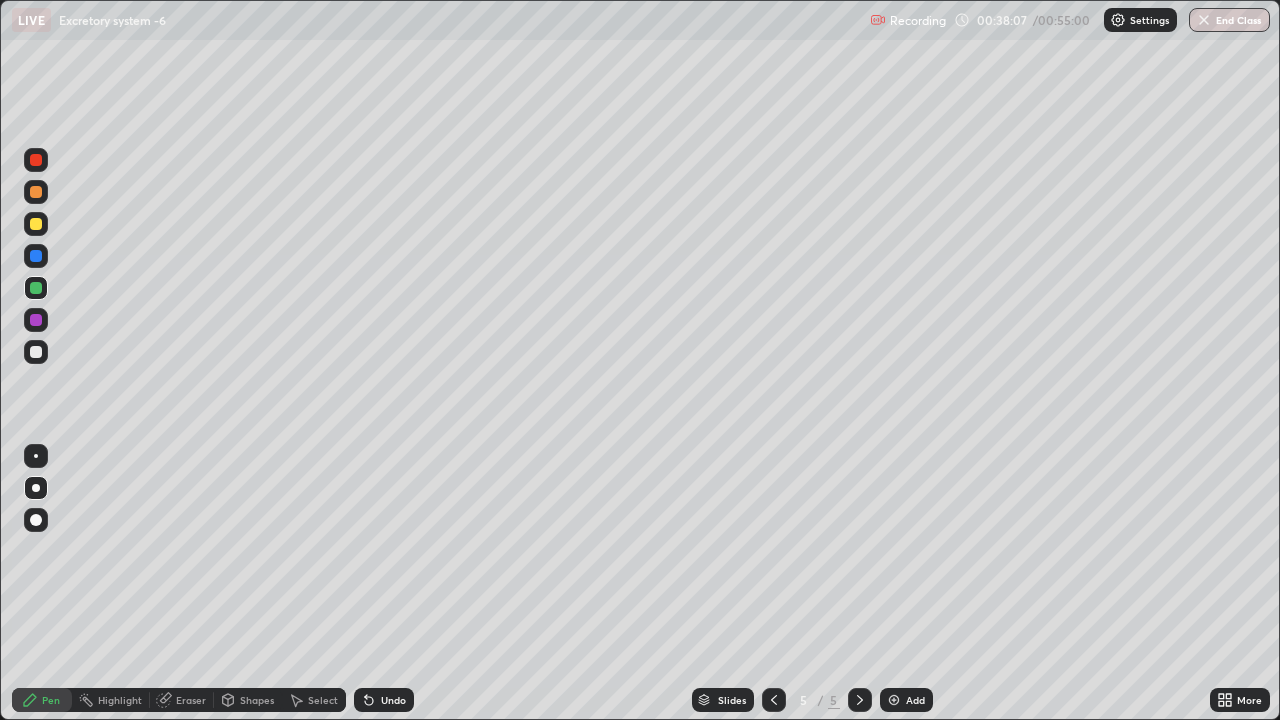 click 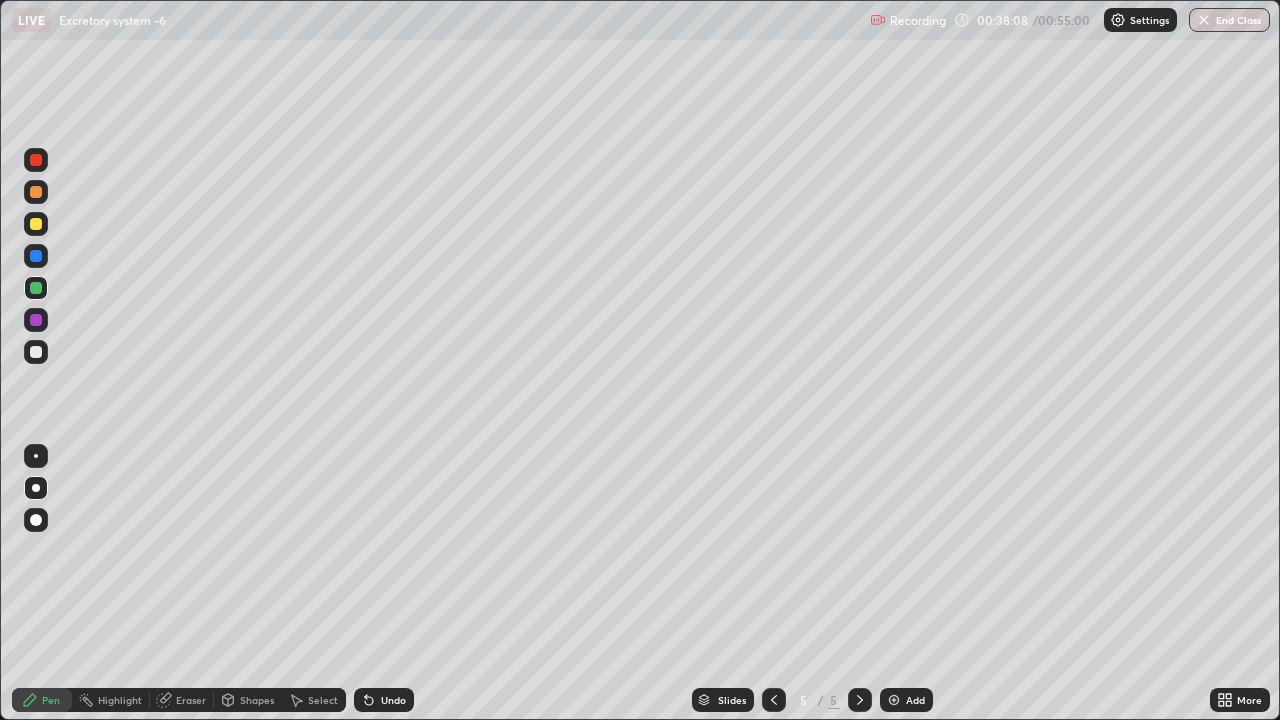 click 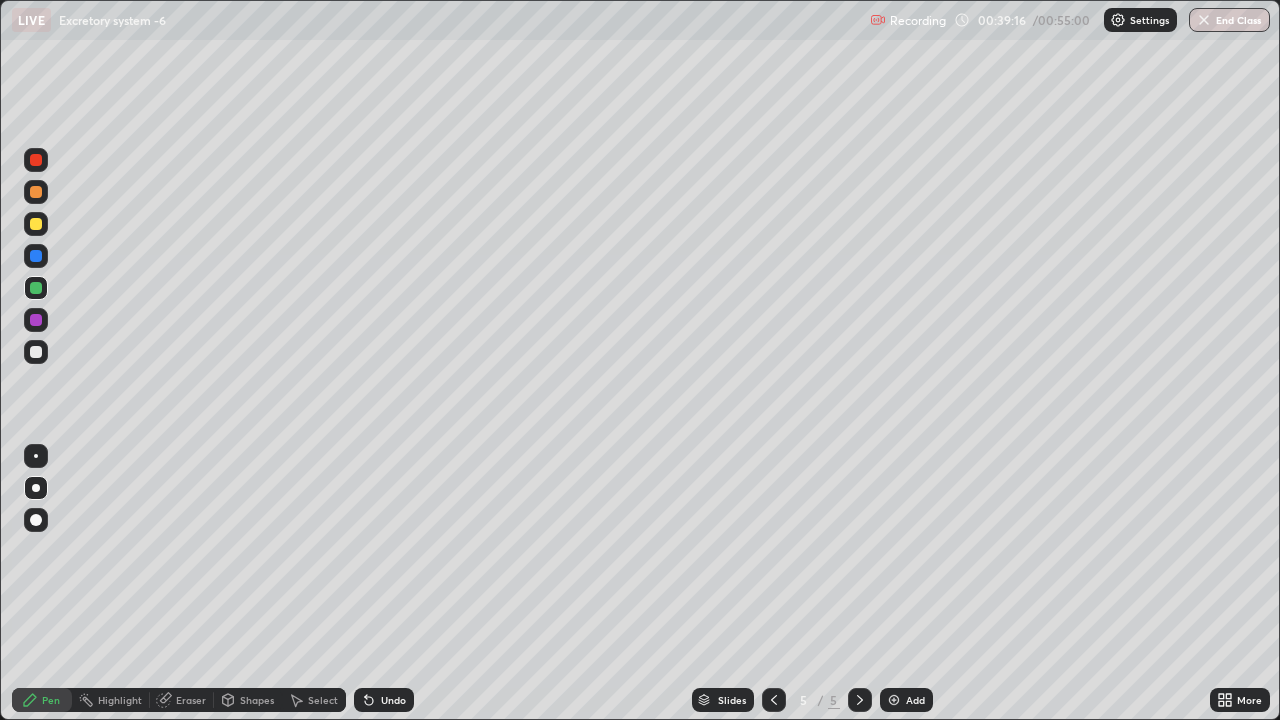 click at bounding box center (894, 700) 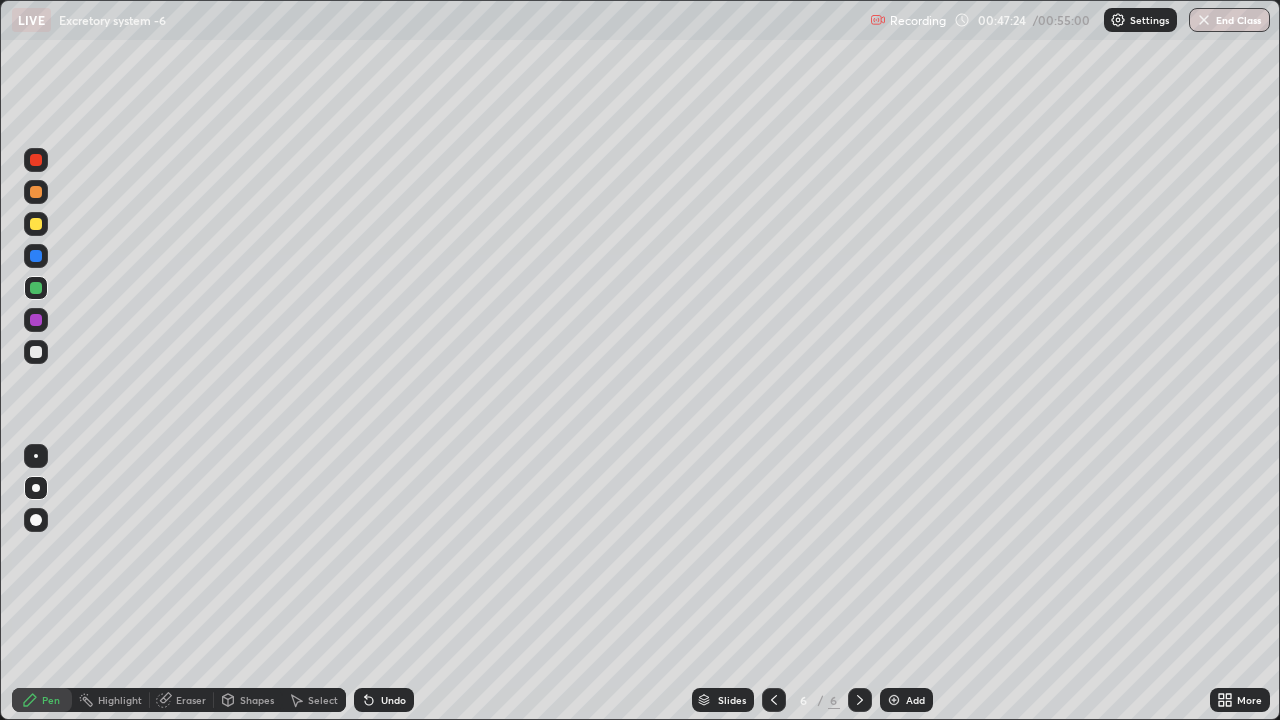 click at bounding box center [894, 700] 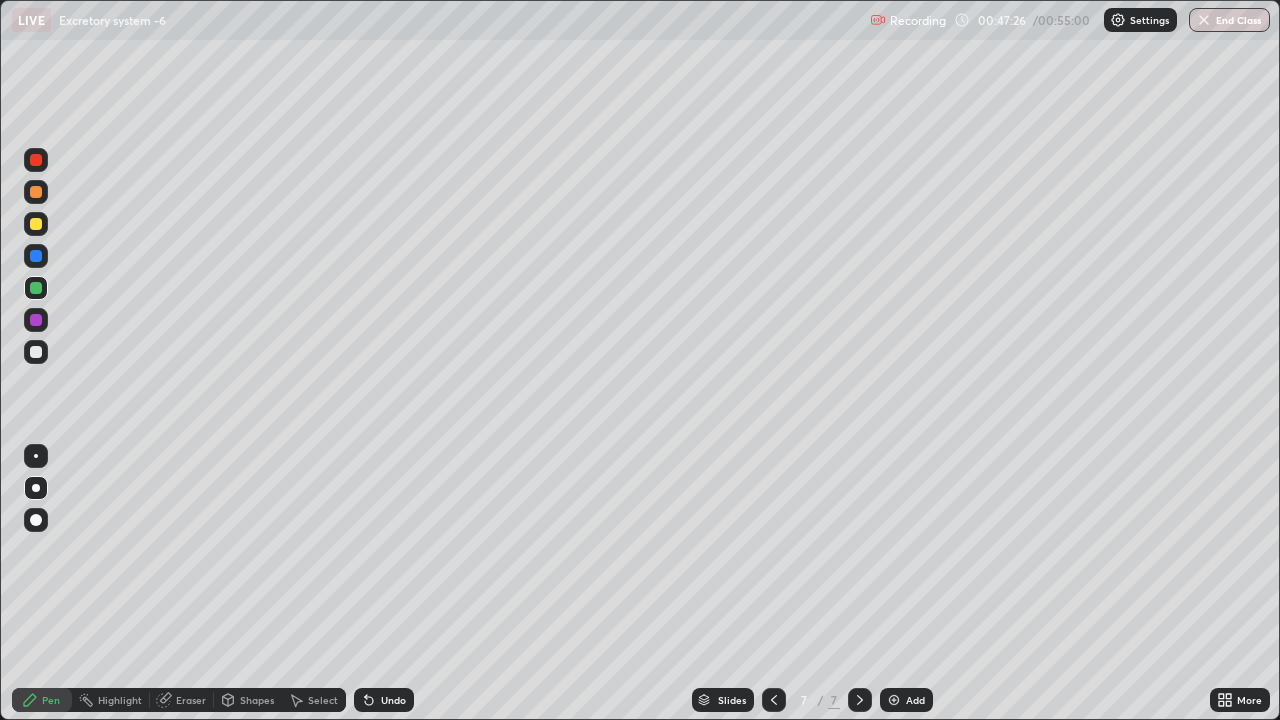 click at bounding box center (36, 352) 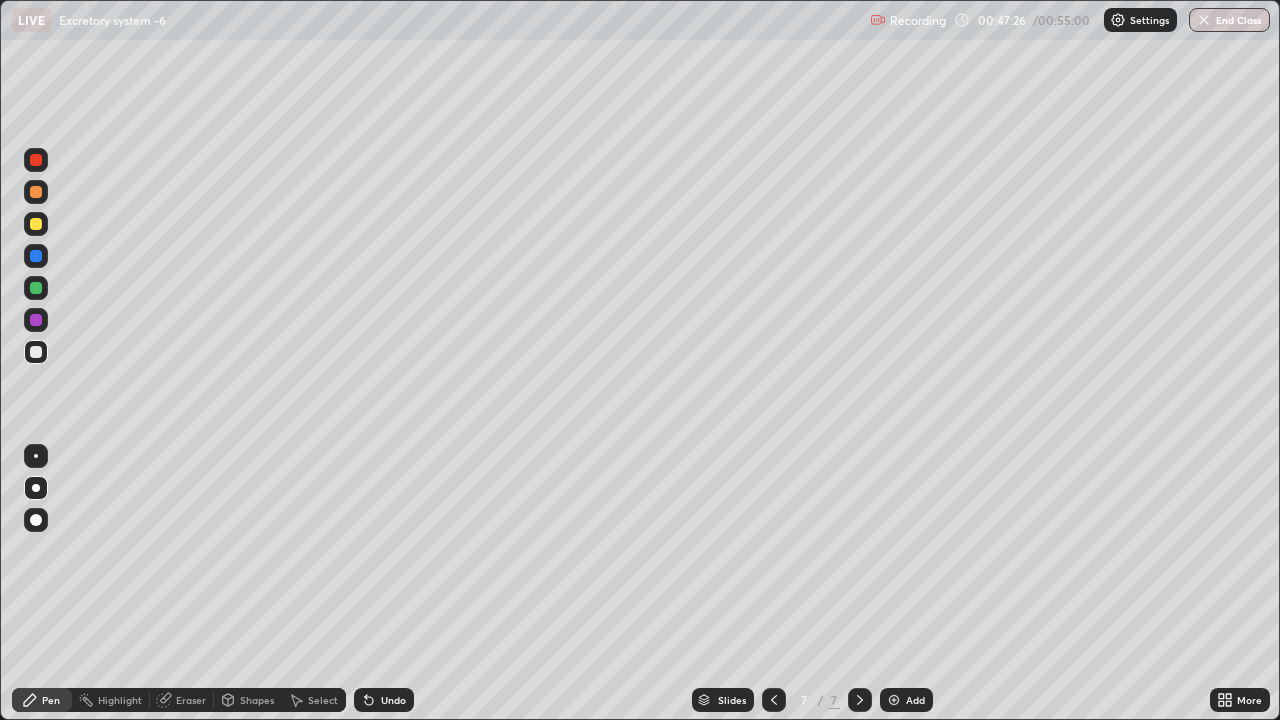 click at bounding box center (36, 352) 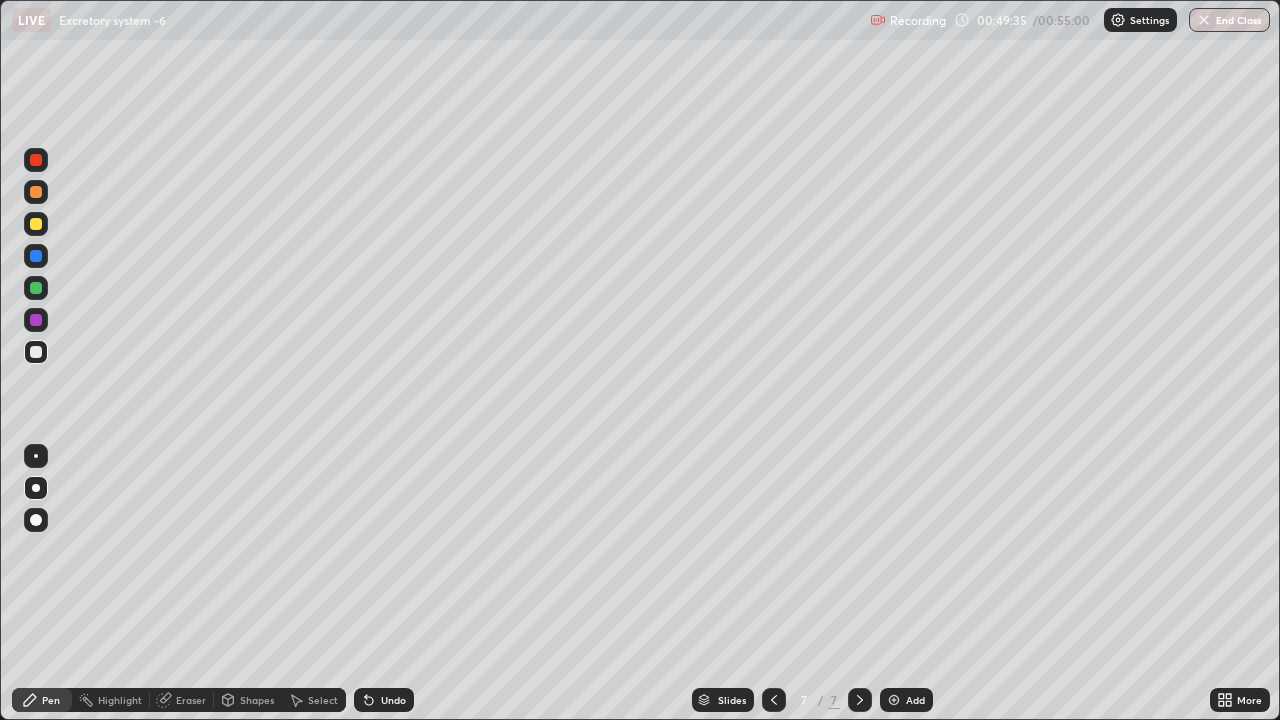 click at bounding box center (894, 700) 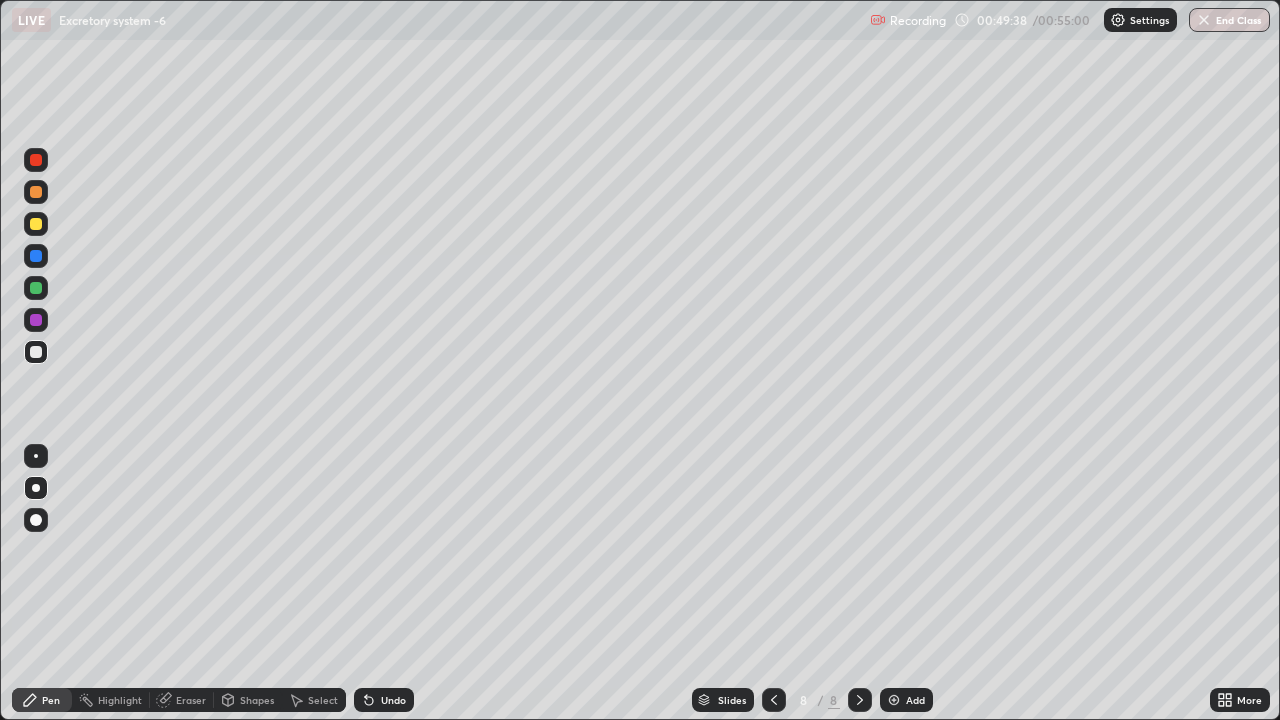 click at bounding box center (36, 352) 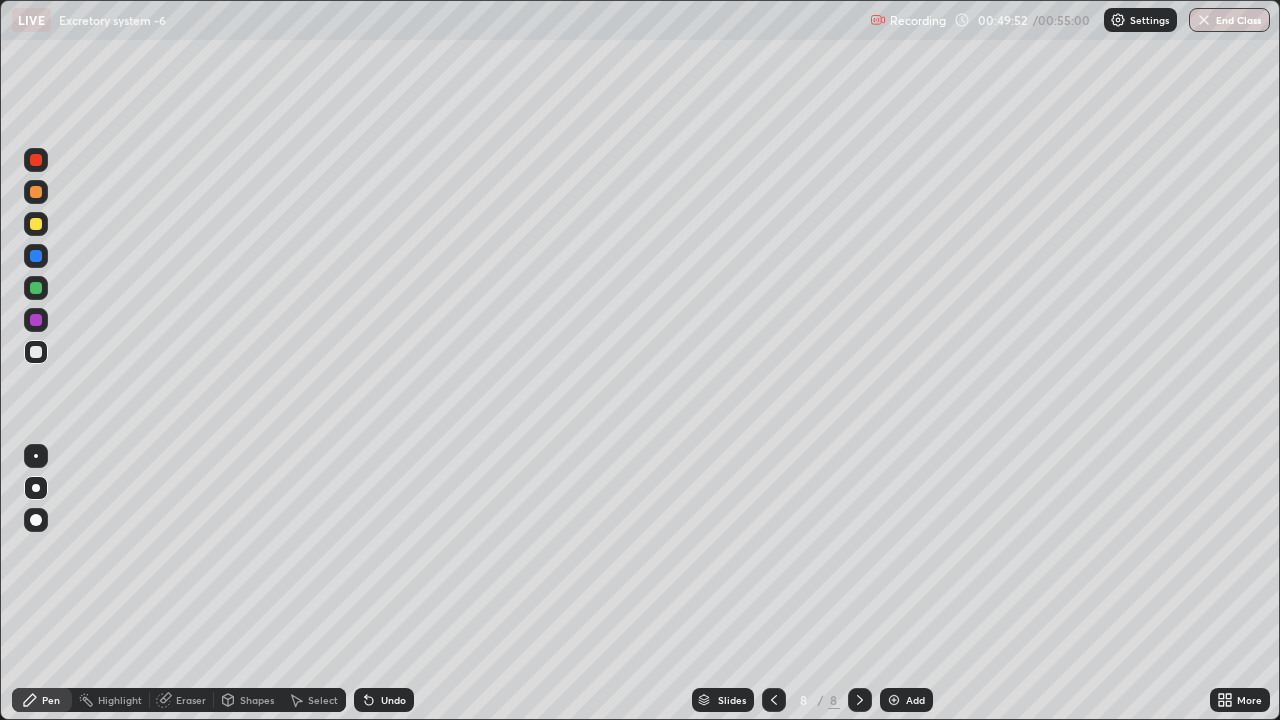 click at bounding box center [36, 224] 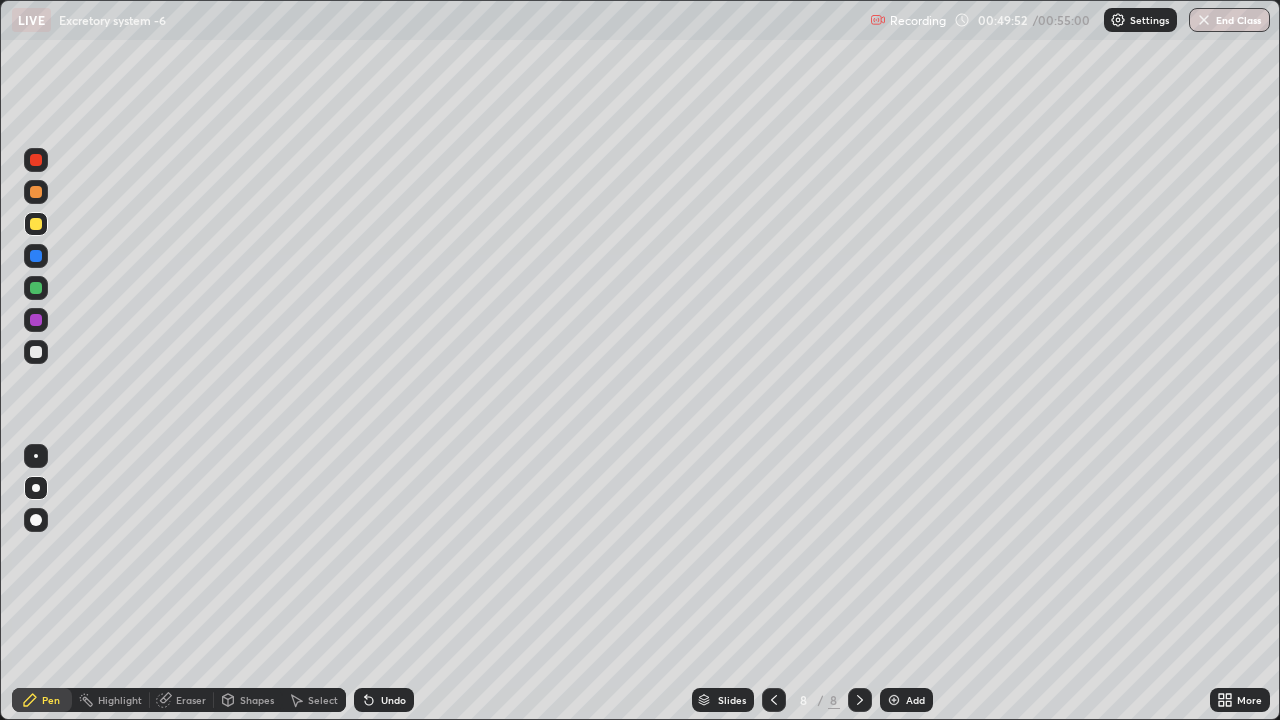 click at bounding box center (36, 224) 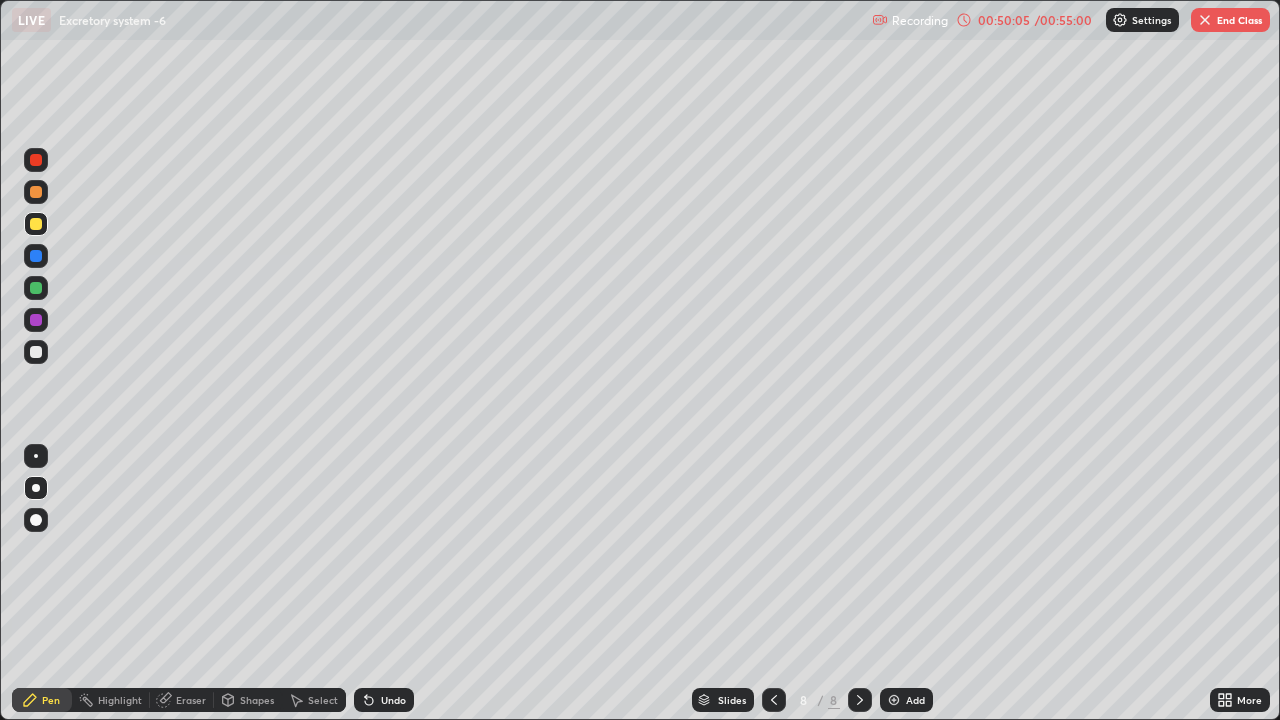 click at bounding box center (36, 192) 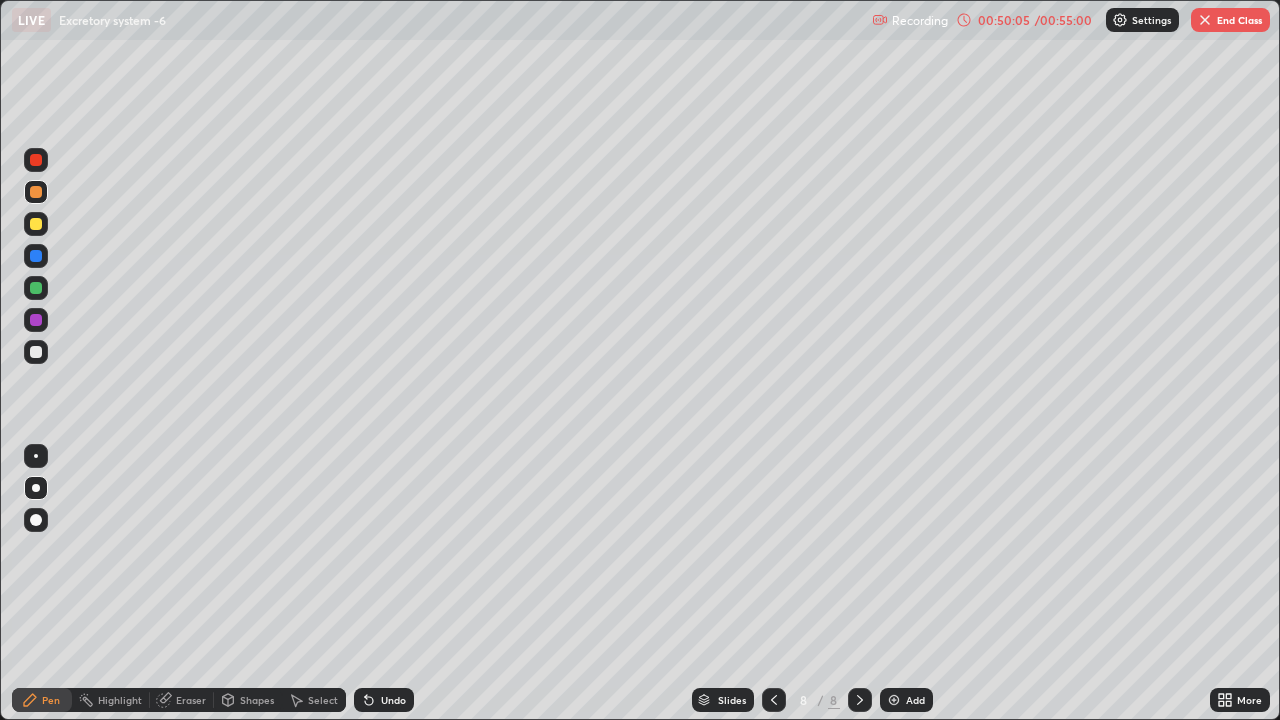 click at bounding box center (36, 192) 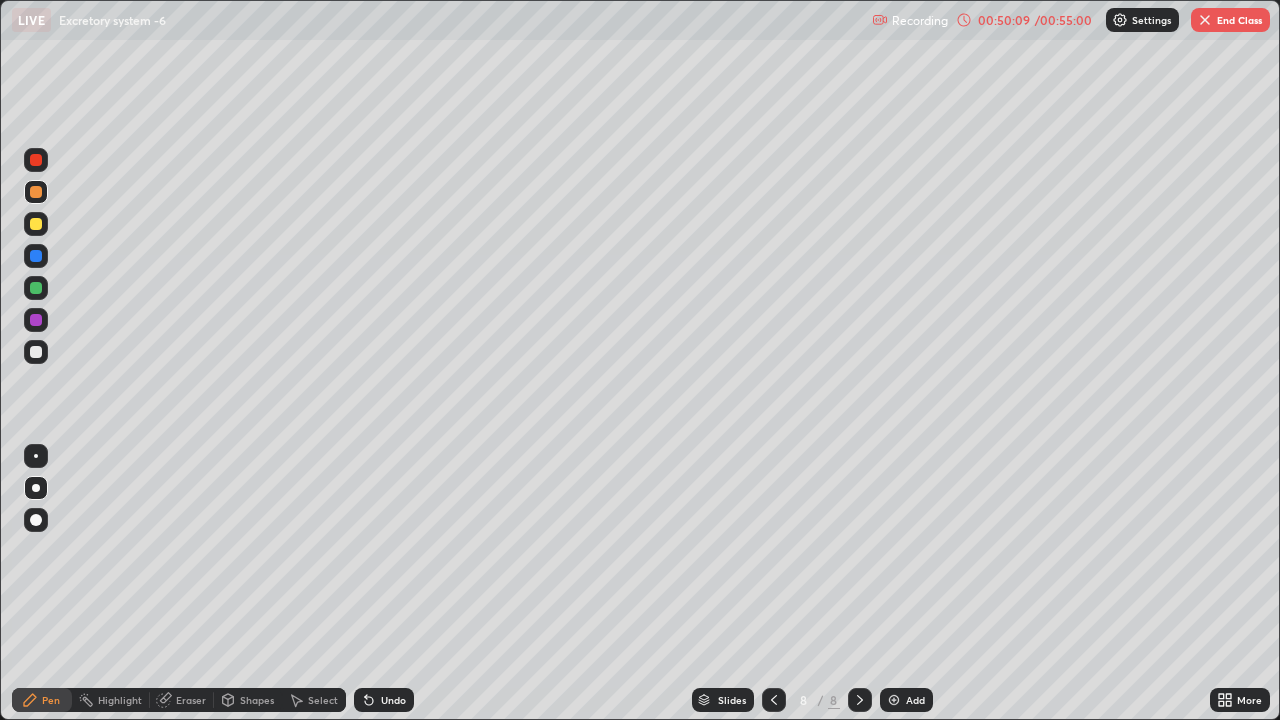 click at bounding box center [36, 160] 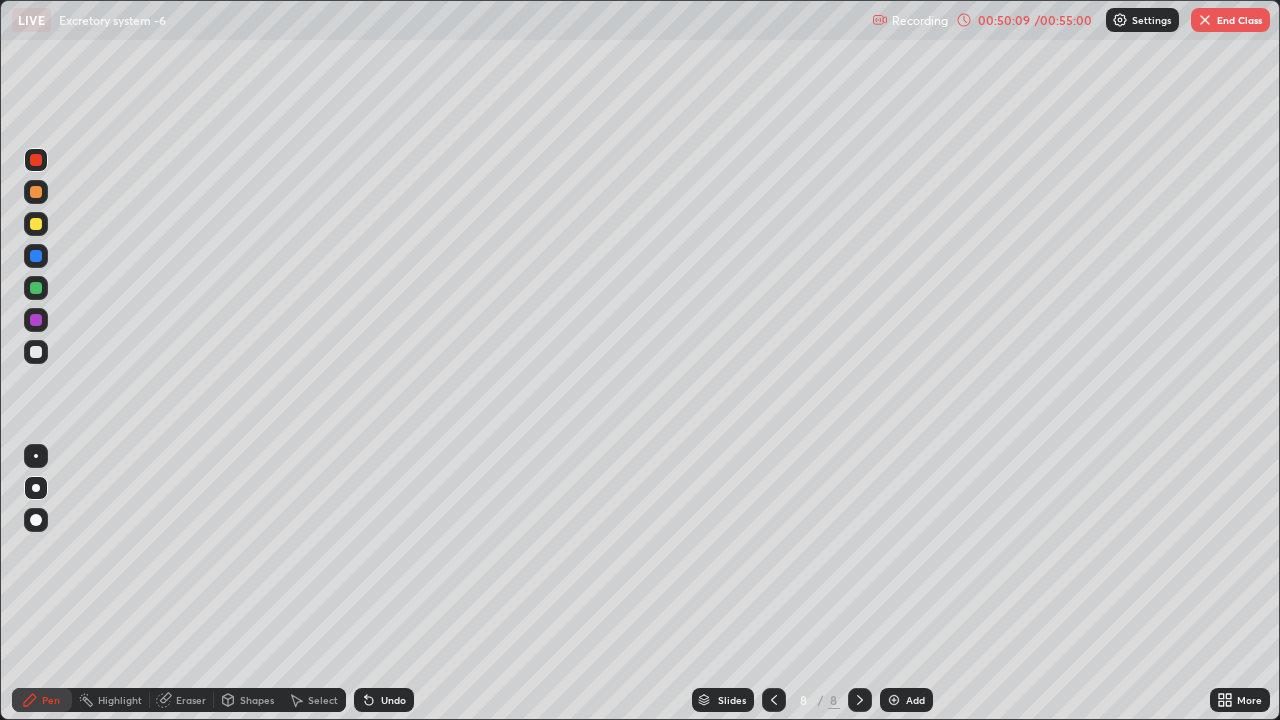 click at bounding box center (36, 160) 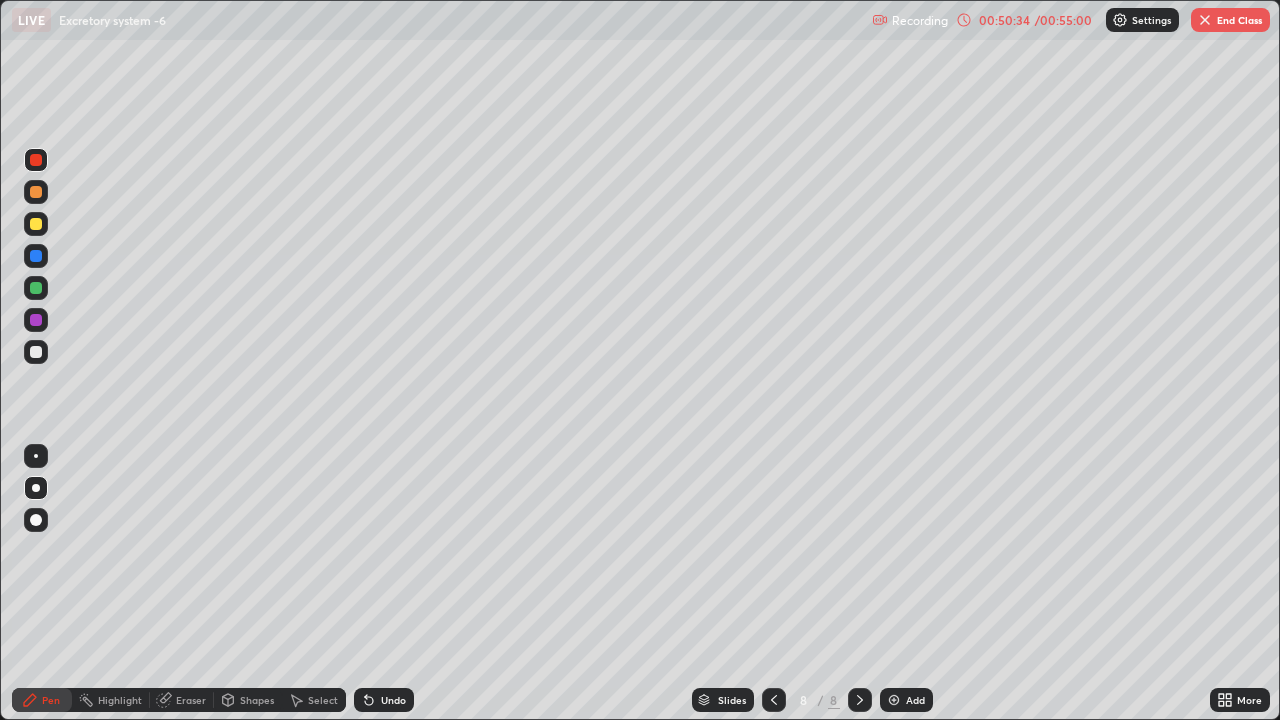 click at bounding box center (36, 224) 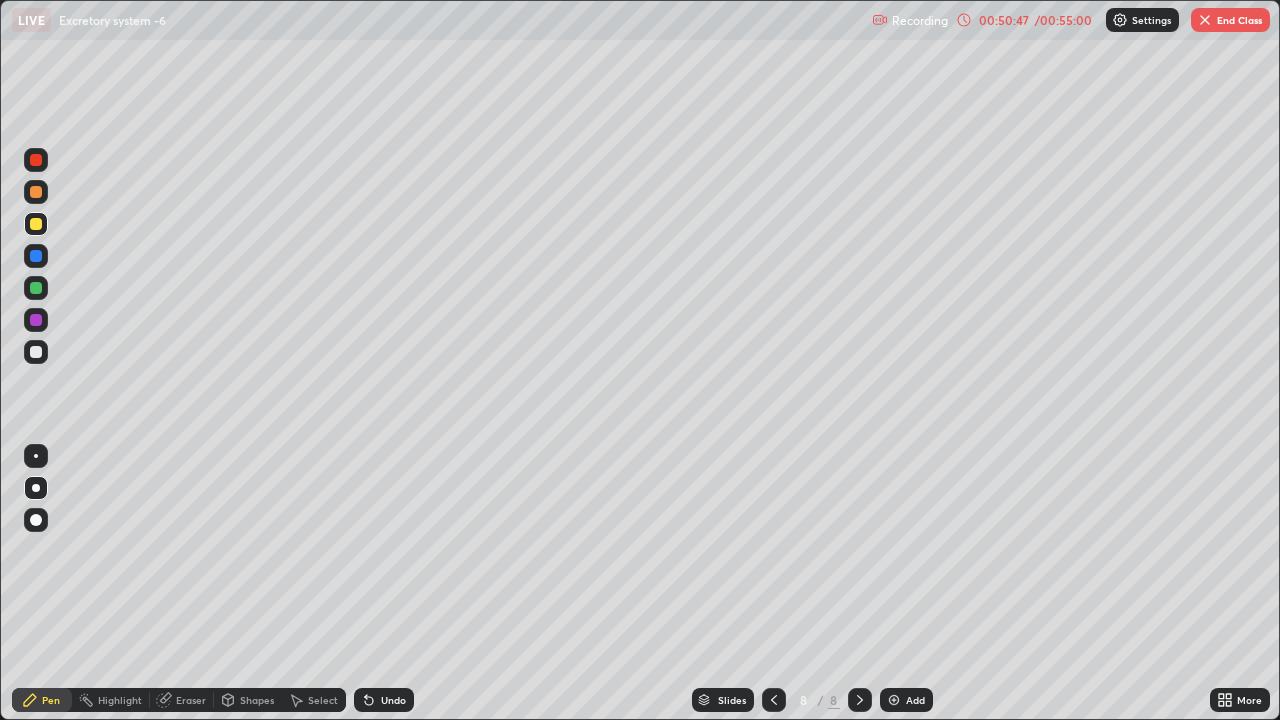 click 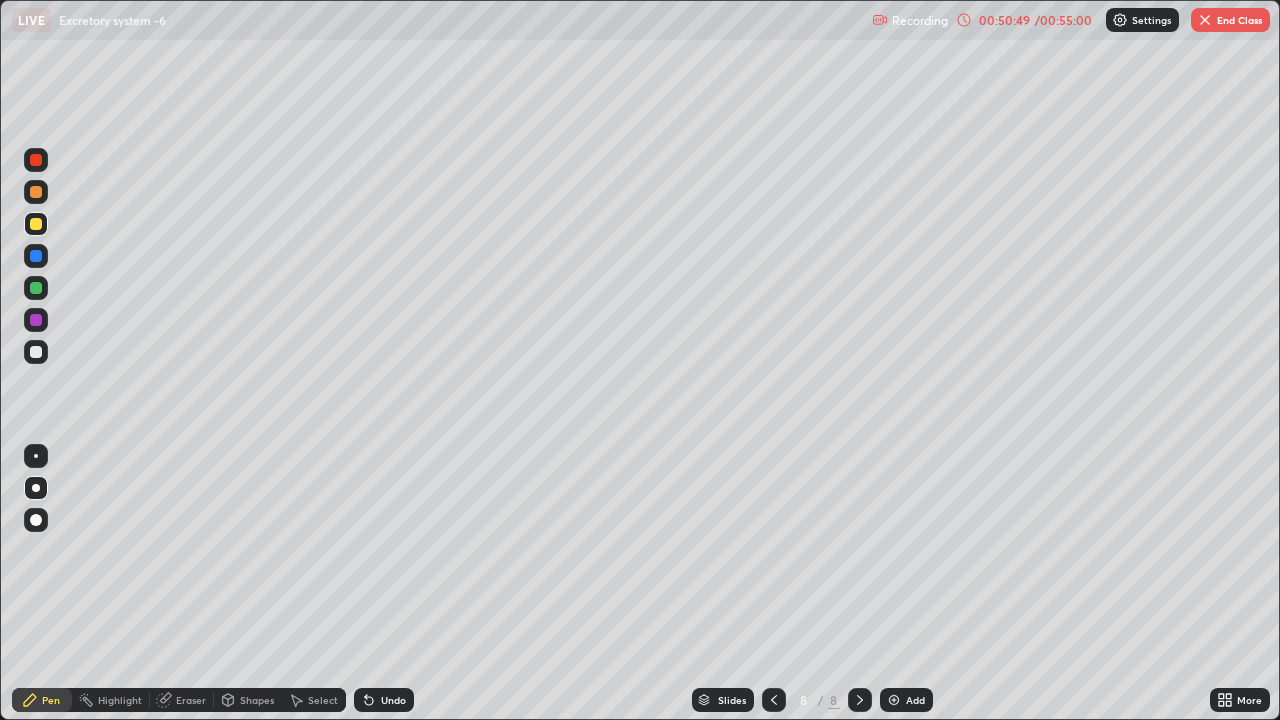 click 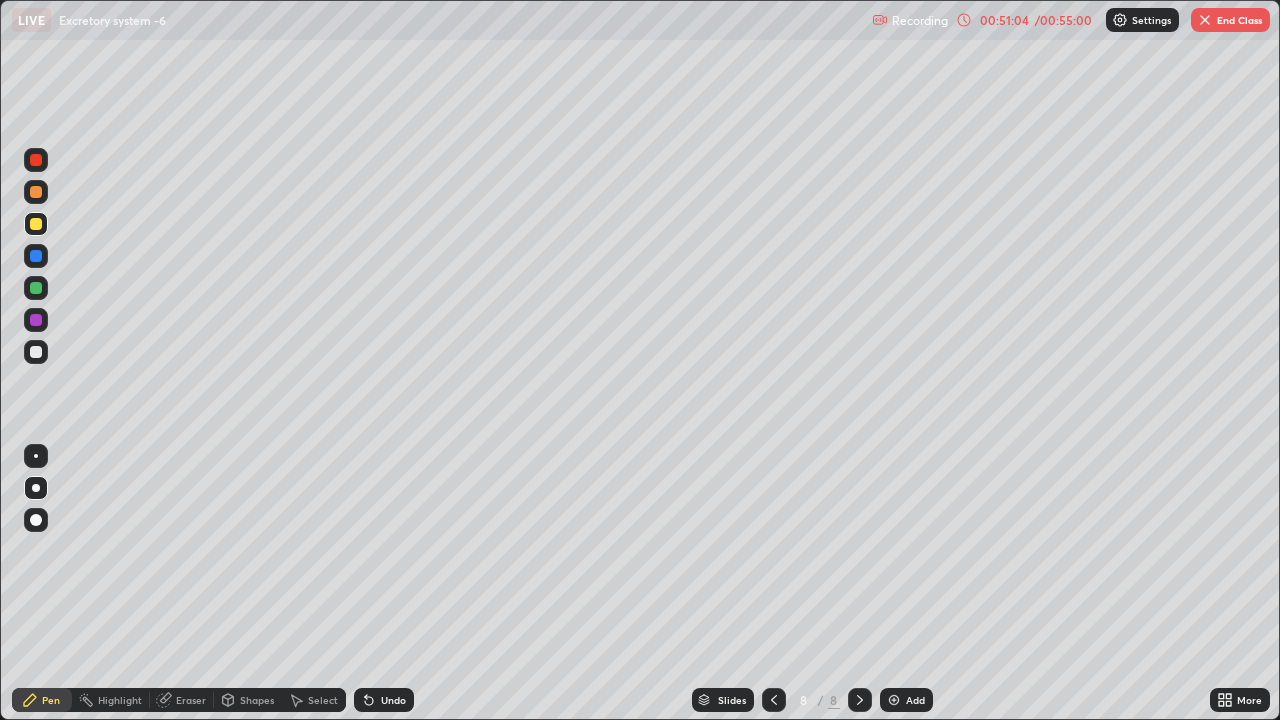 click 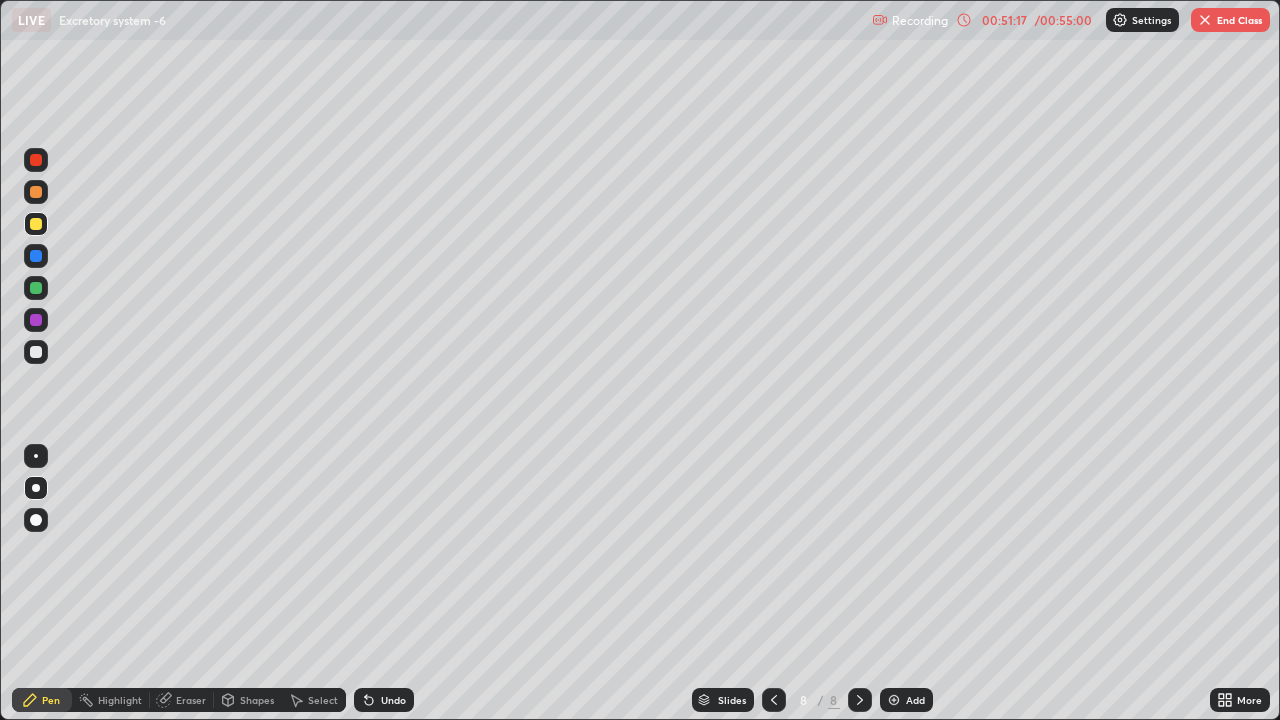 click at bounding box center (36, 352) 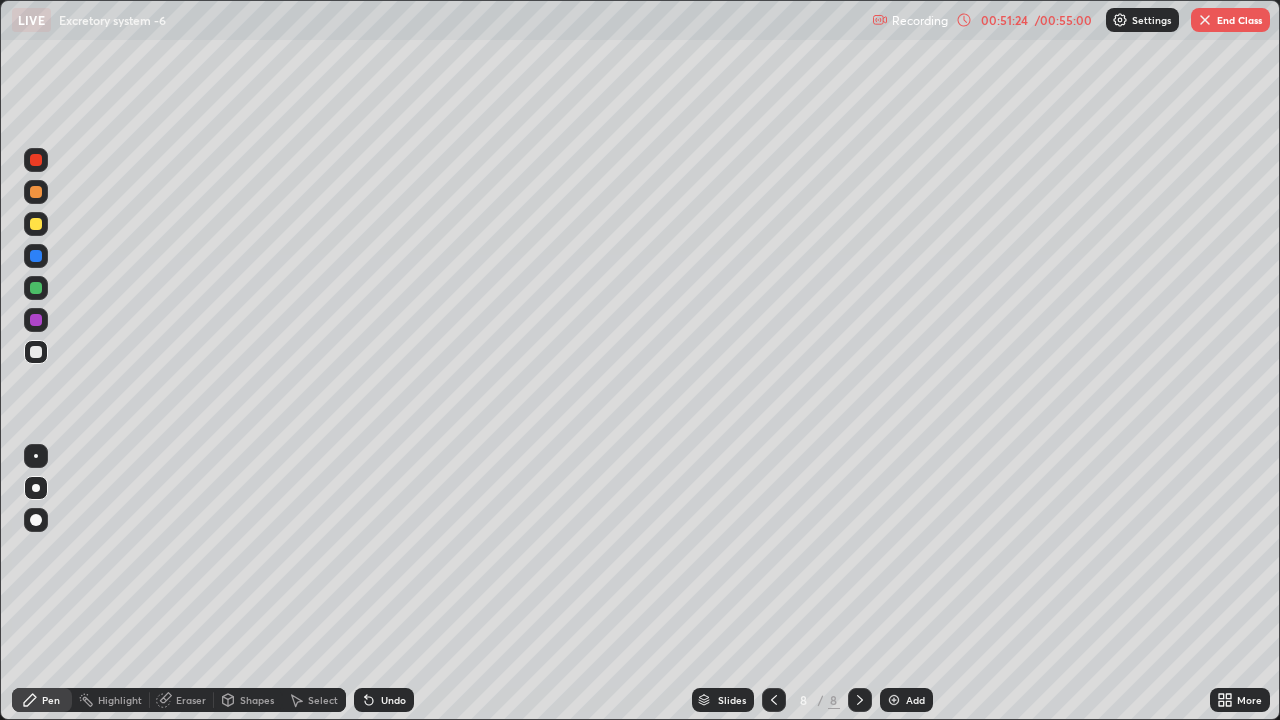 click at bounding box center [36, 224] 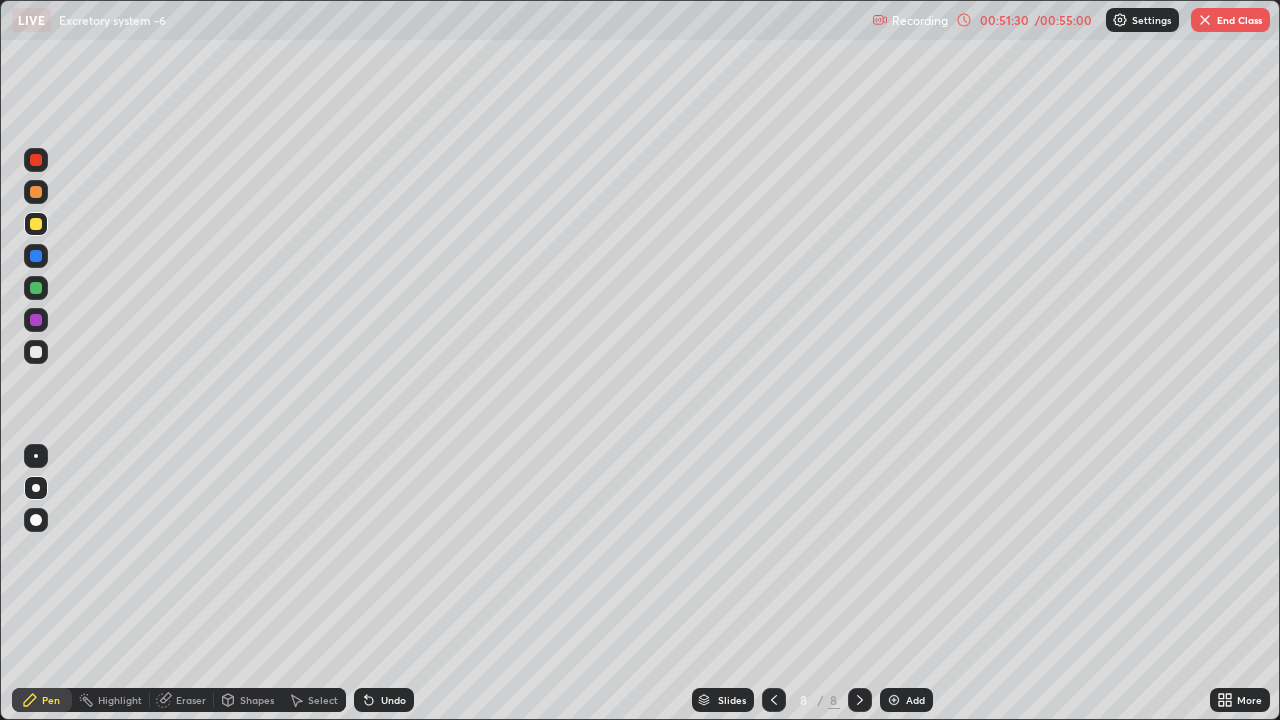 click at bounding box center (36, 352) 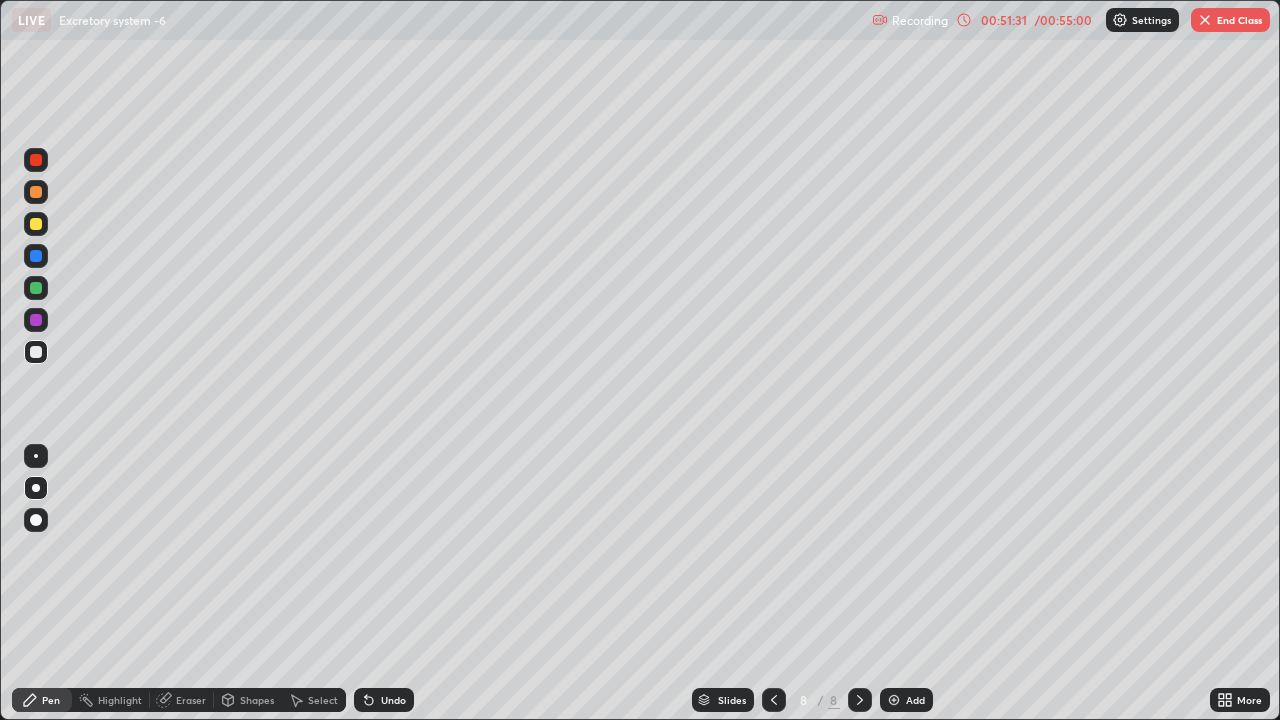 click at bounding box center [36, 352] 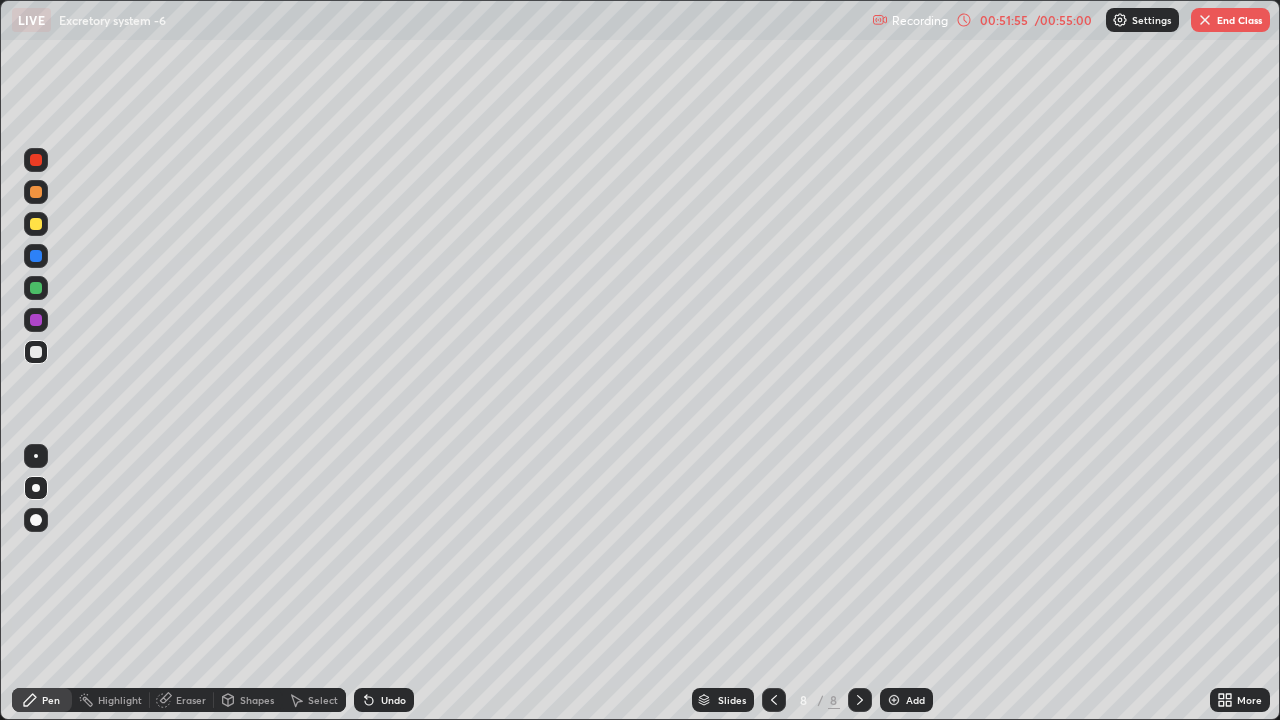 click at bounding box center [36, 224] 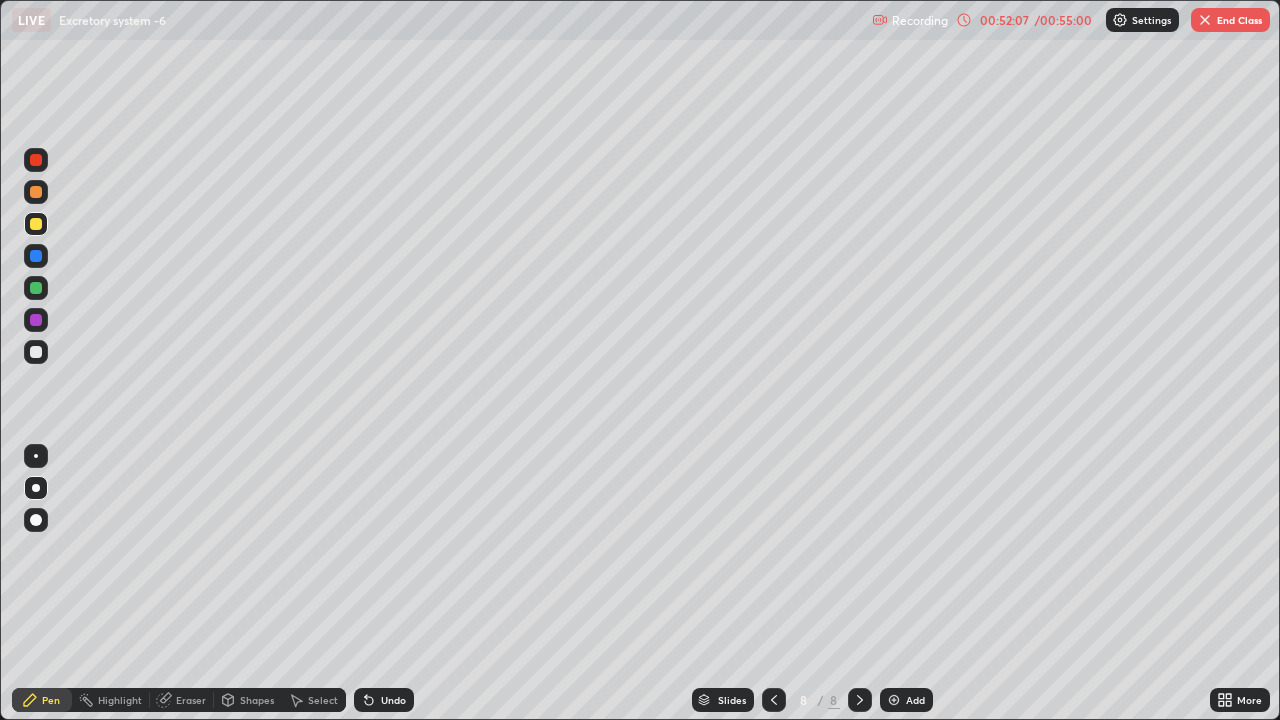 click at bounding box center [36, 352] 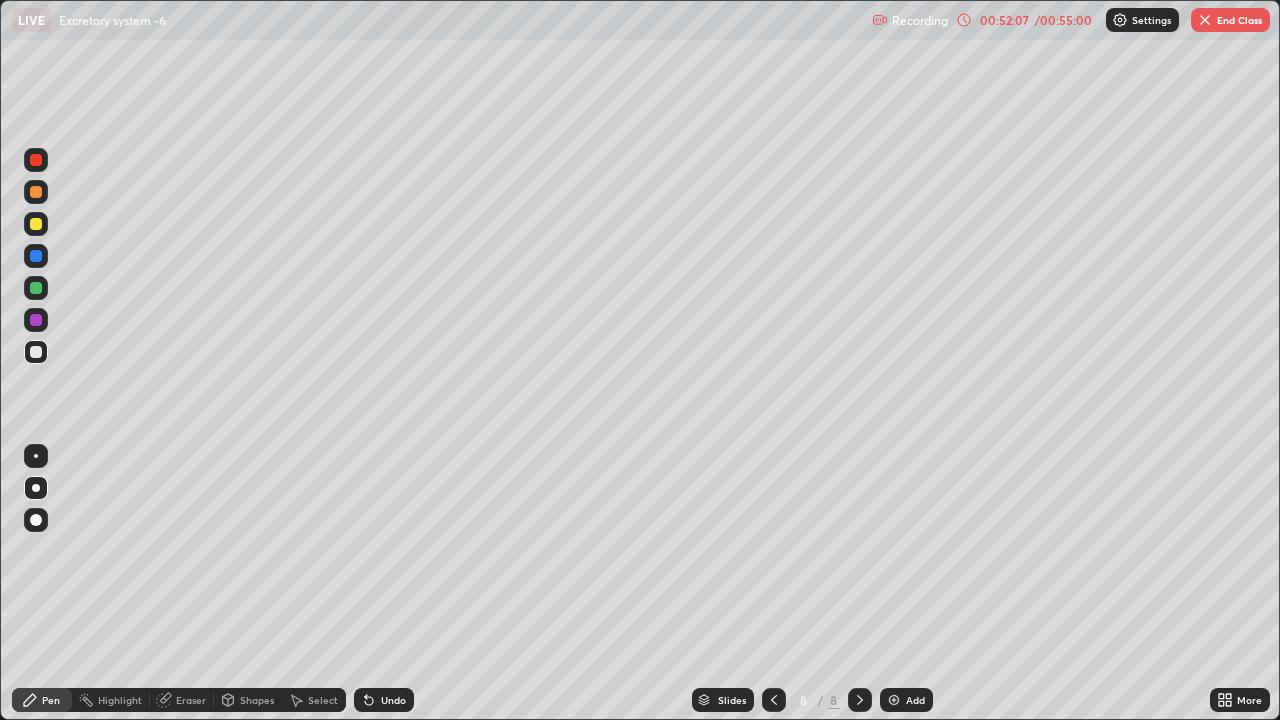 click at bounding box center [36, 352] 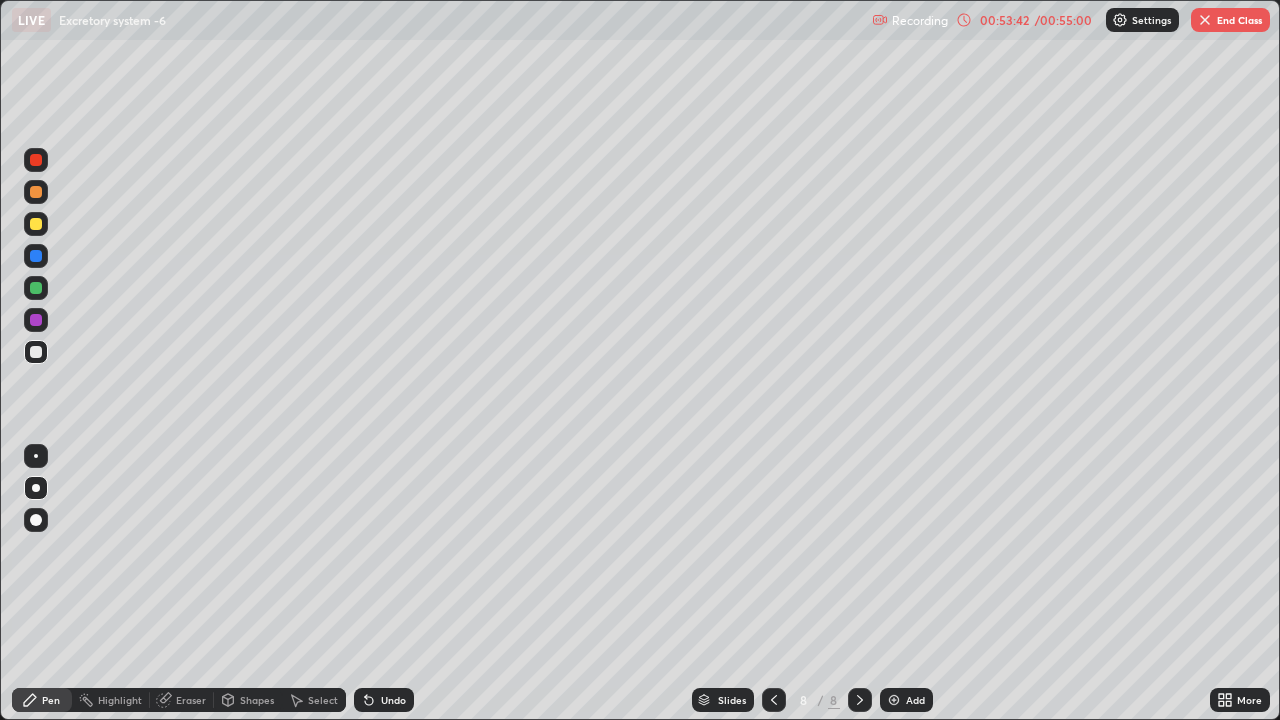 click at bounding box center (36, 160) 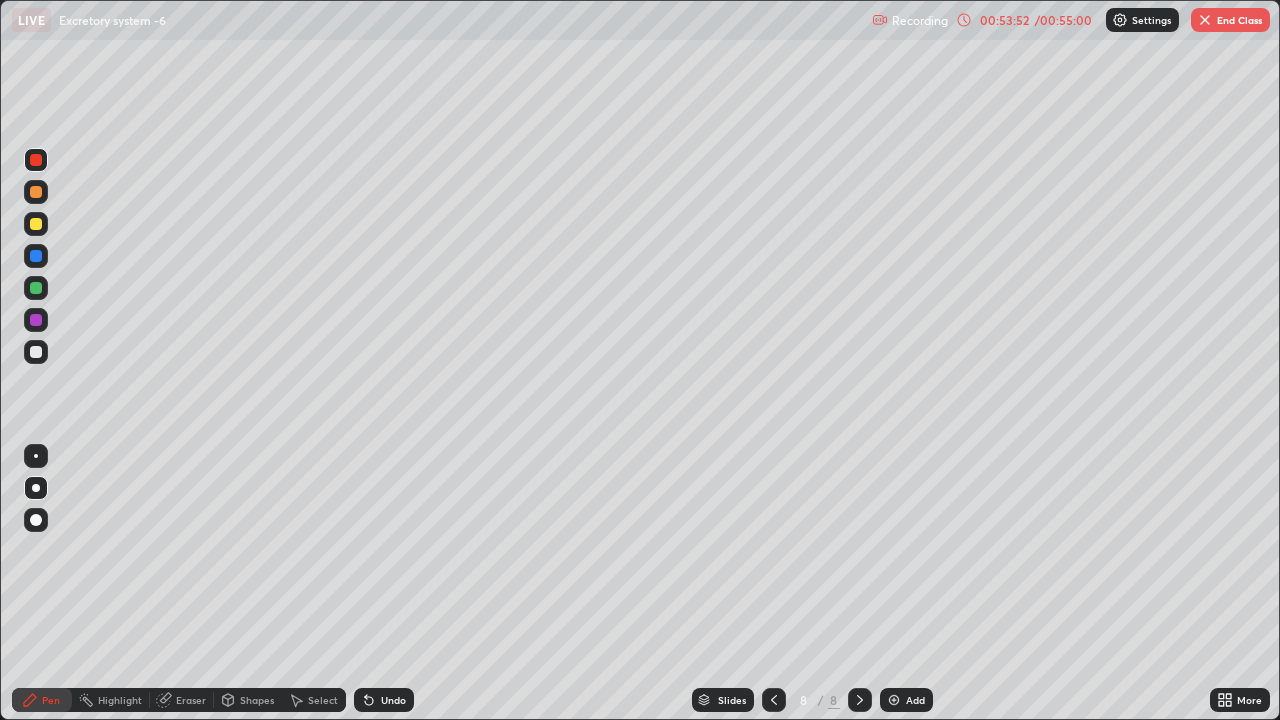 click at bounding box center (36, 352) 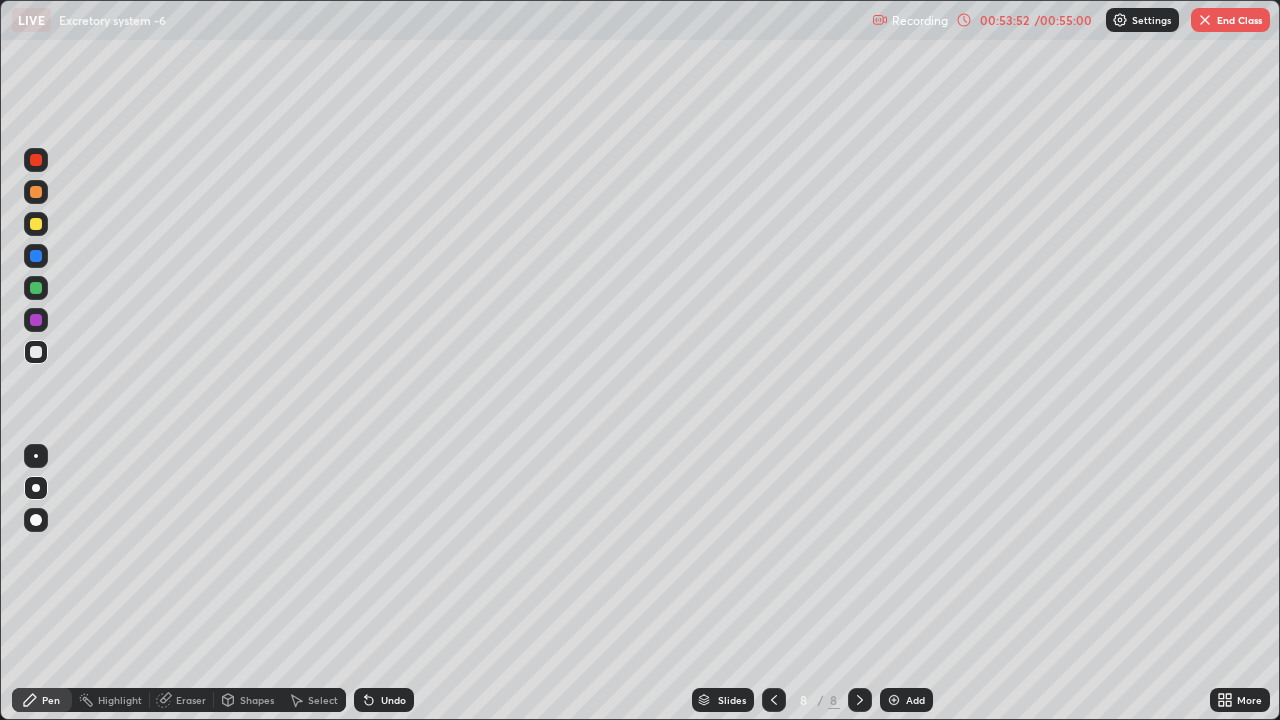 click at bounding box center (36, 352) 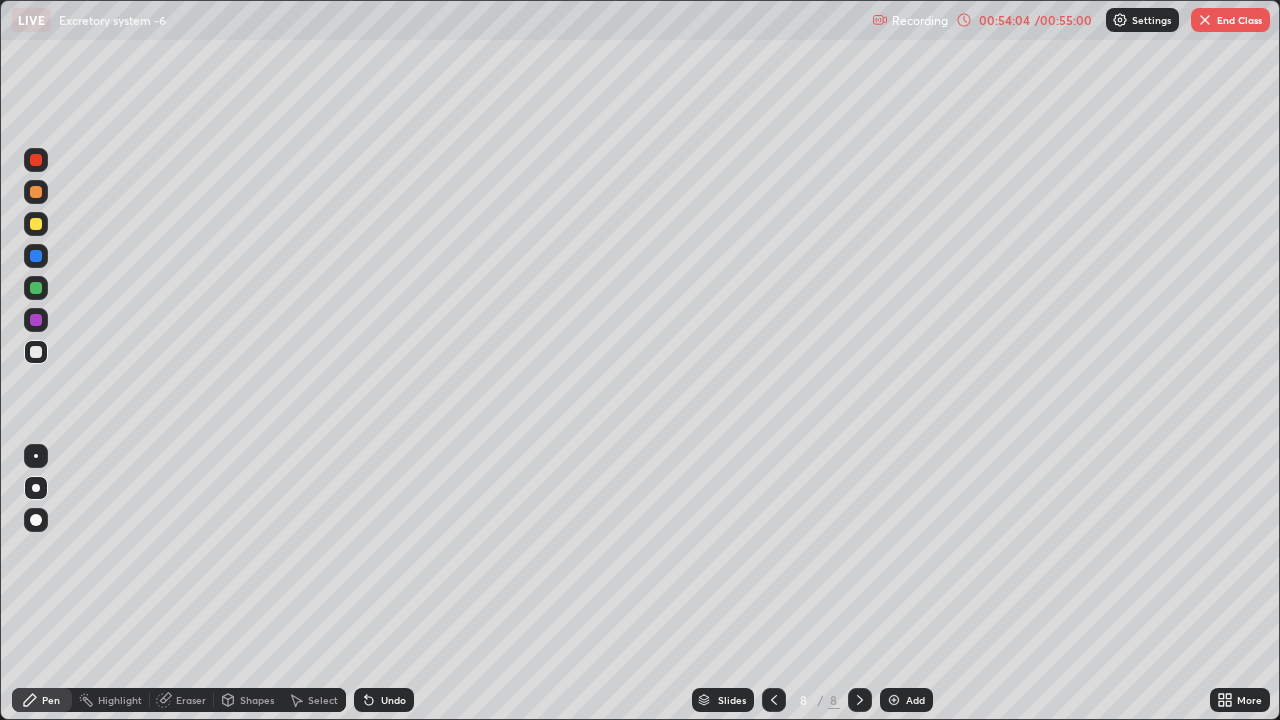 click 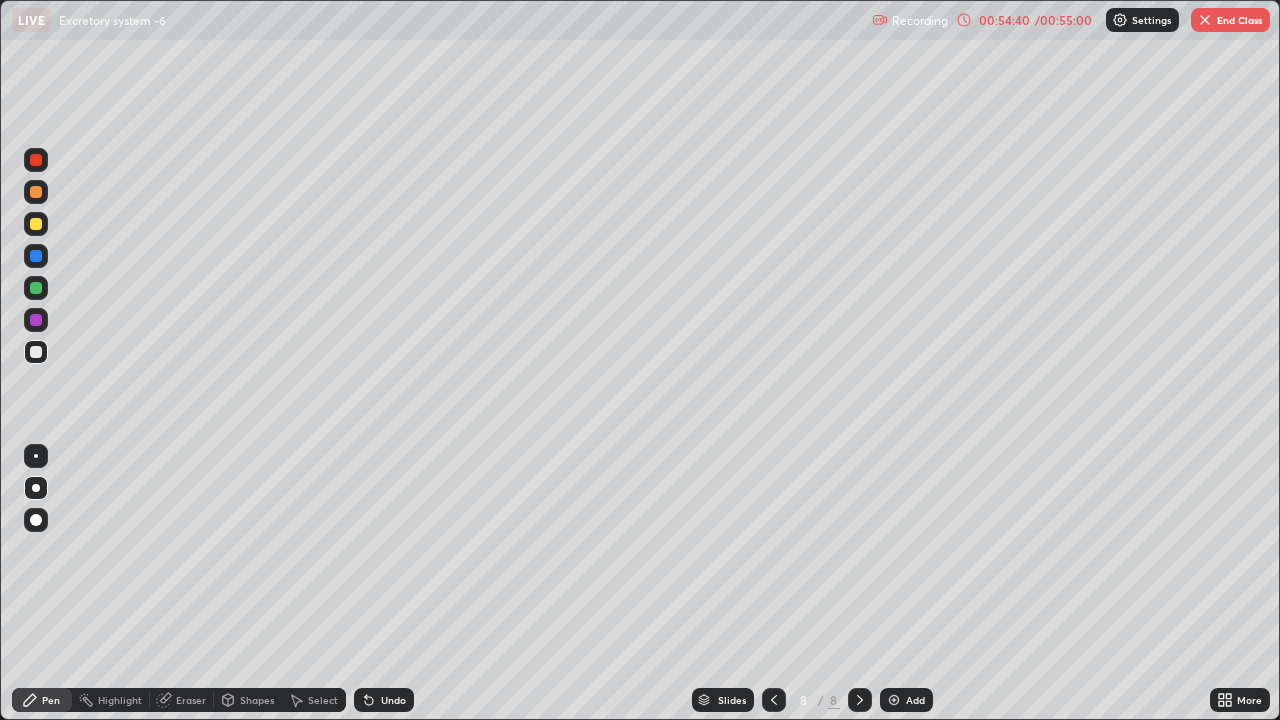click at bounding box center [36, 224] 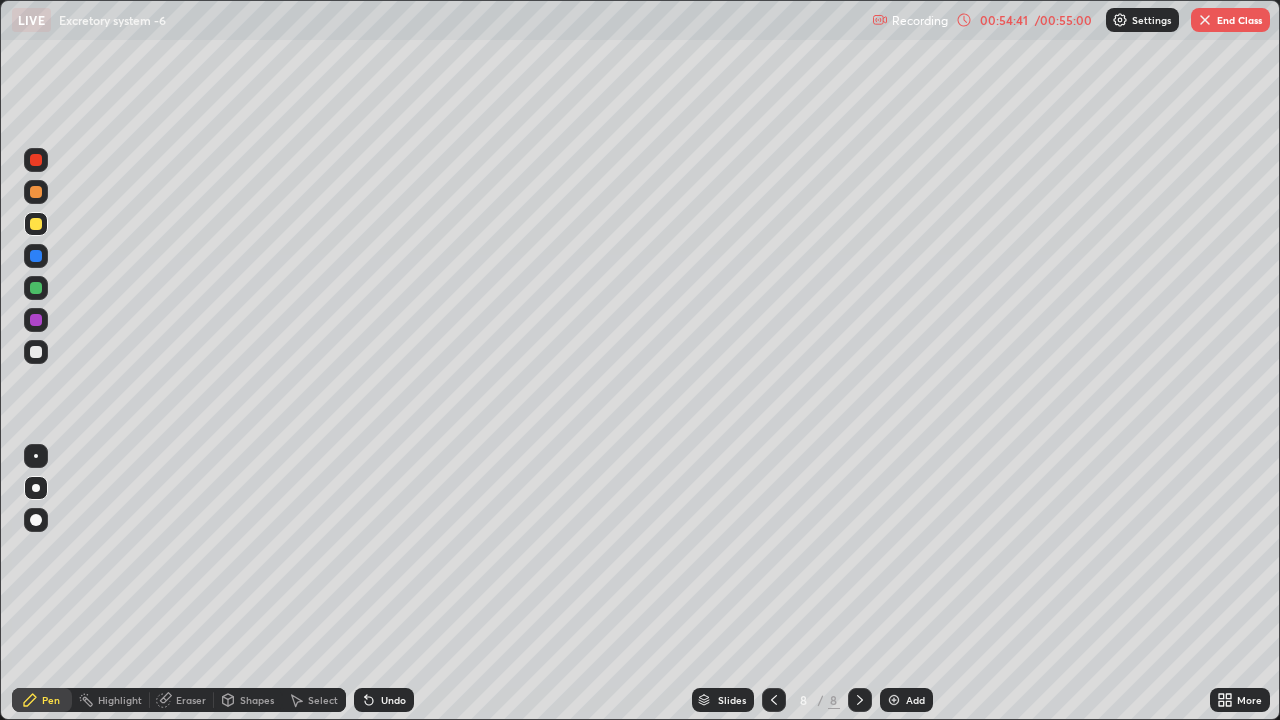 click at bounding box center (36, 192) 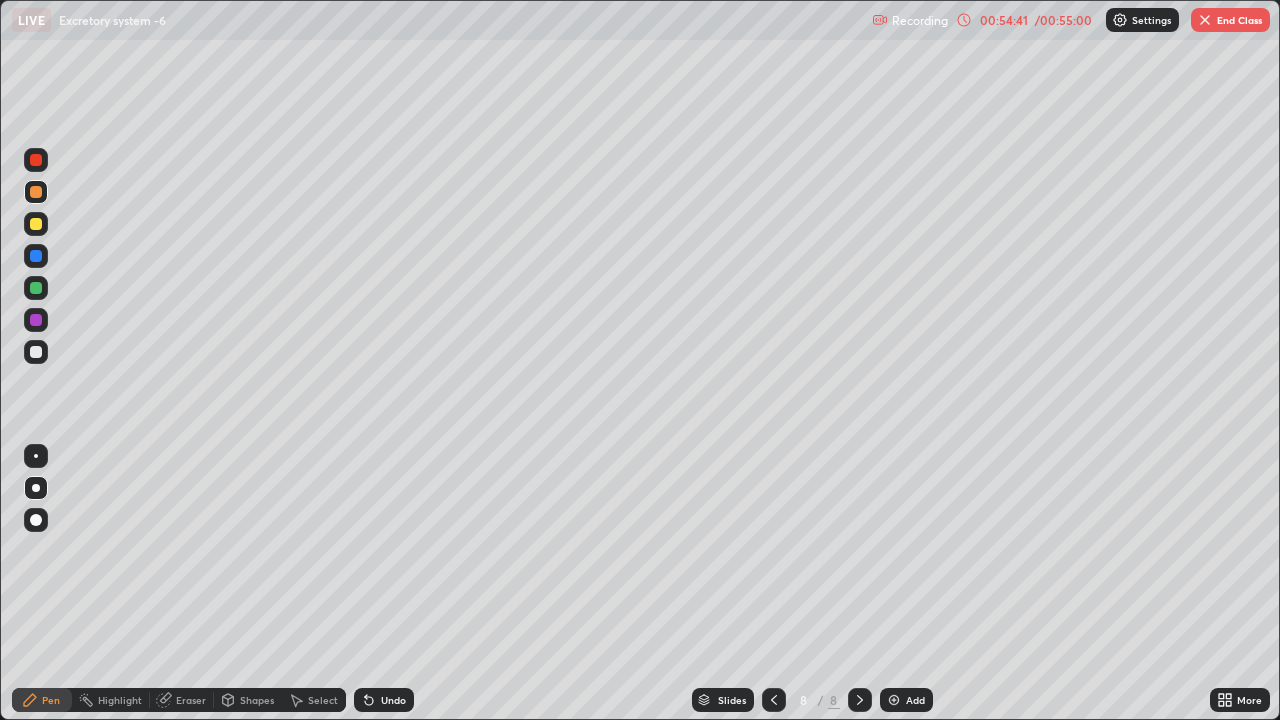 click at bounding box center [36, 192] 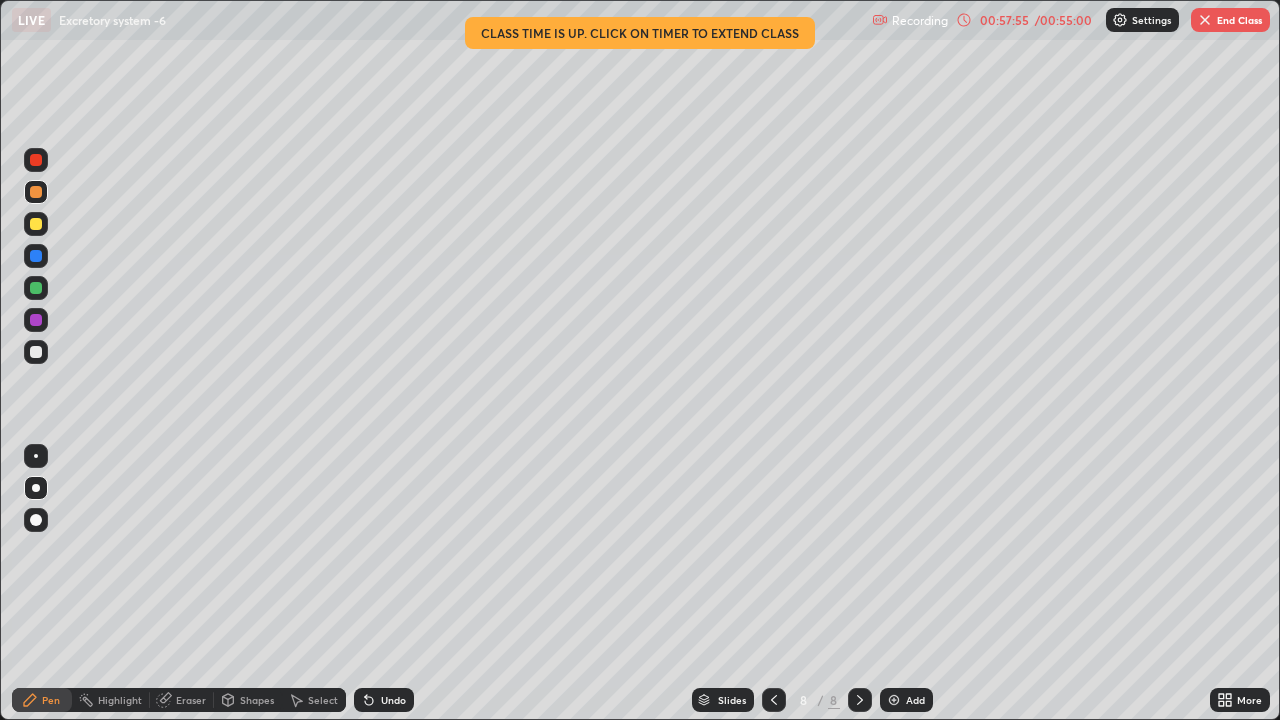click on "End Class" at bounding box center (1230, 20) 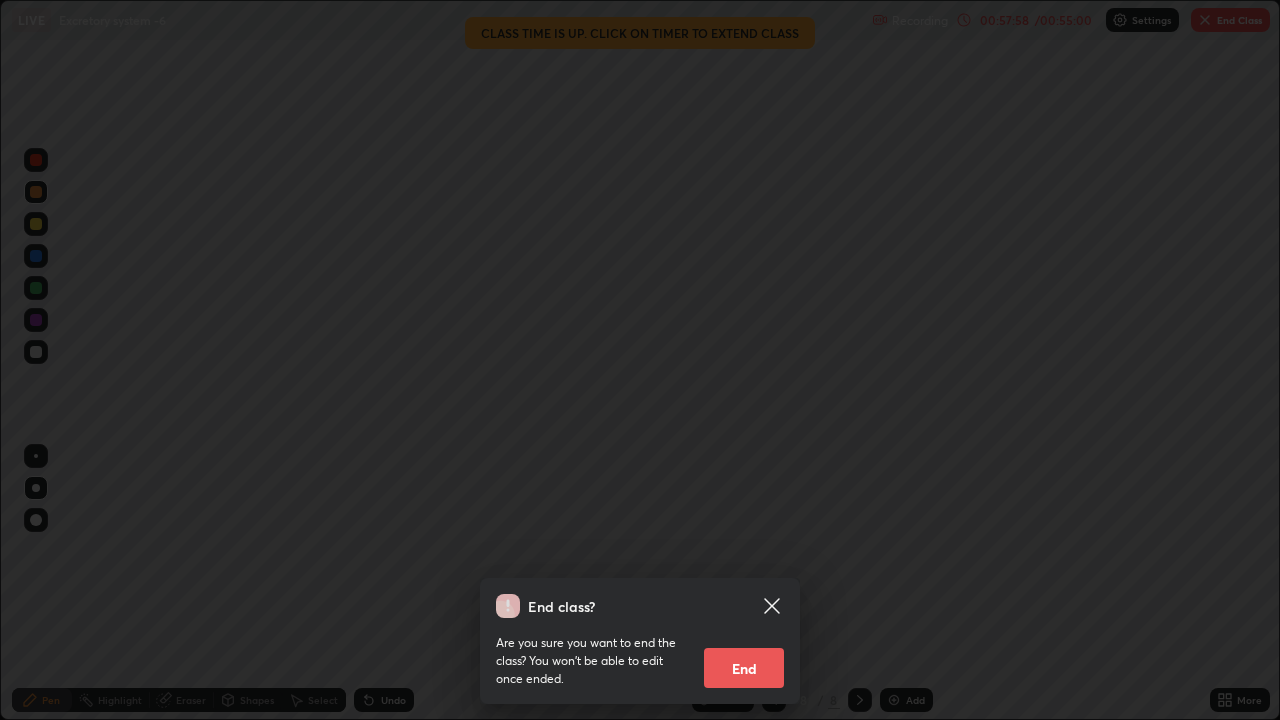 click 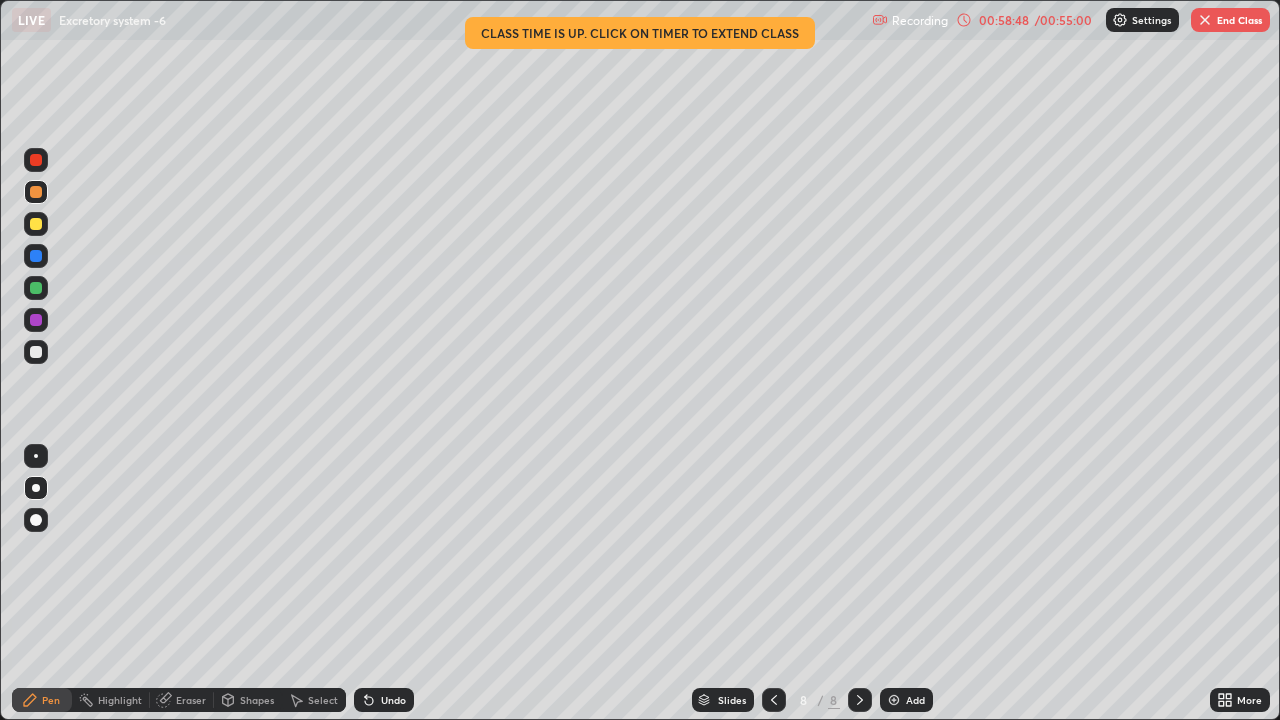 click 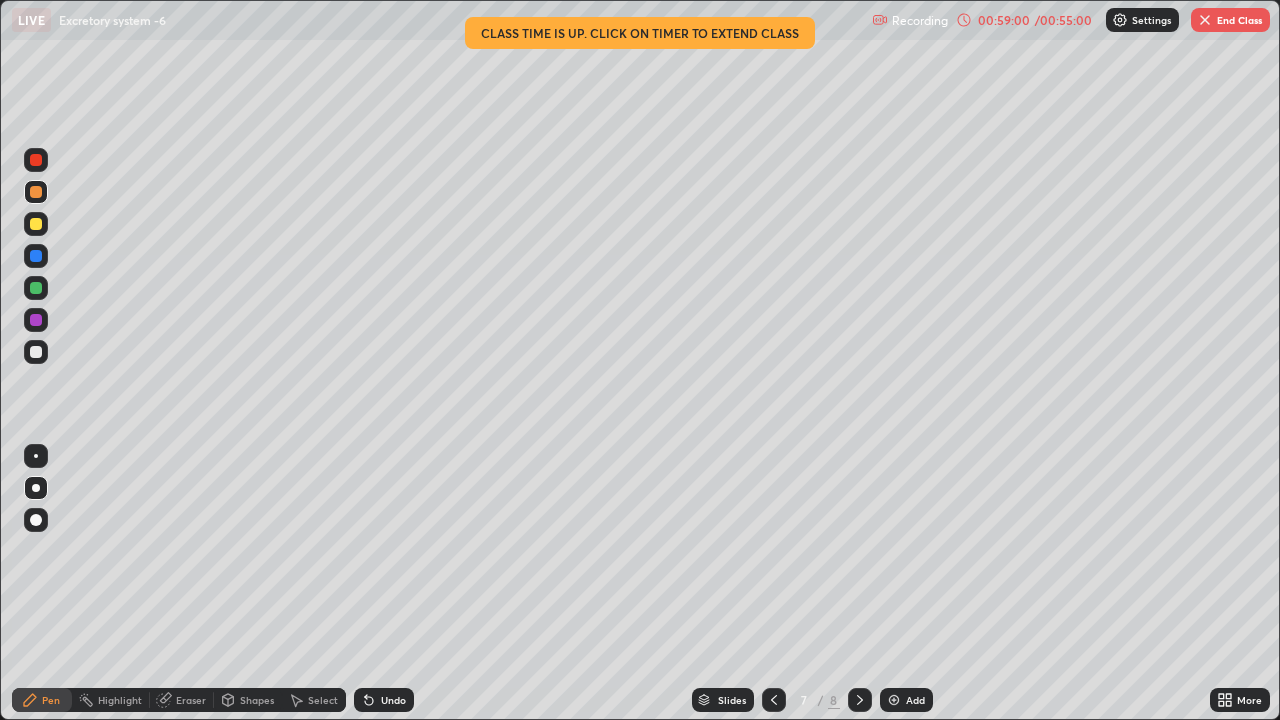 click 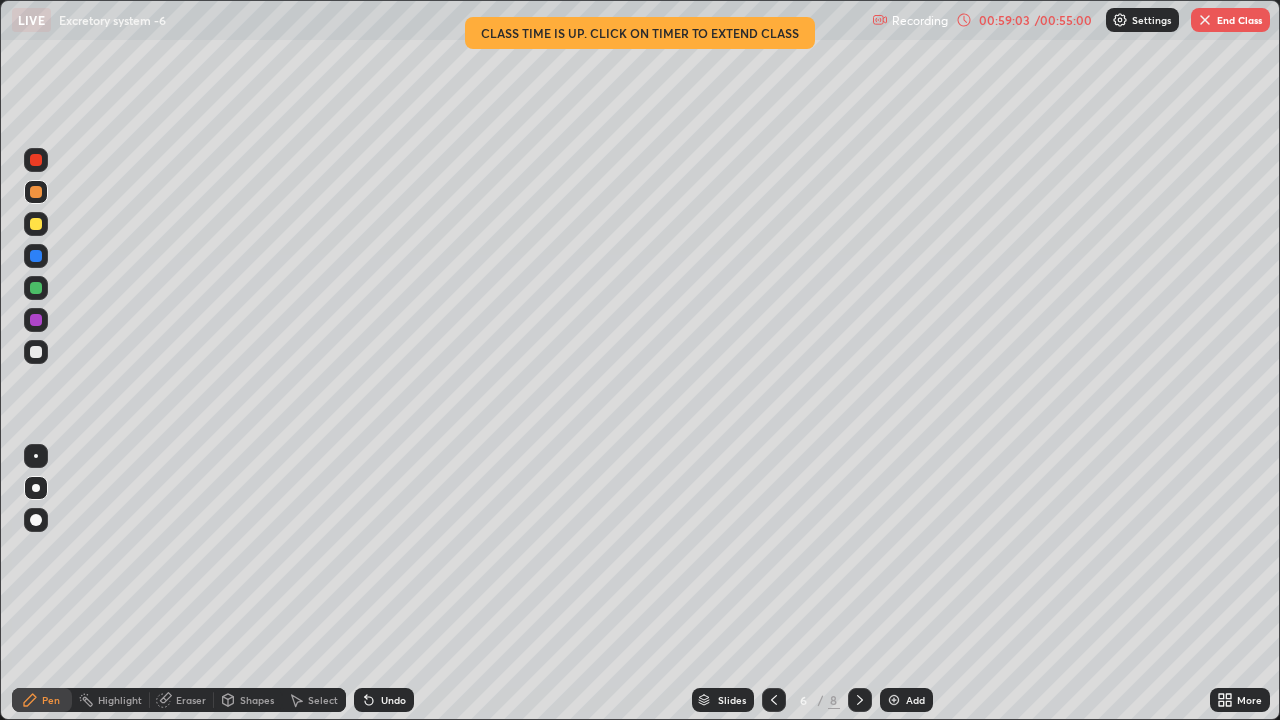 click 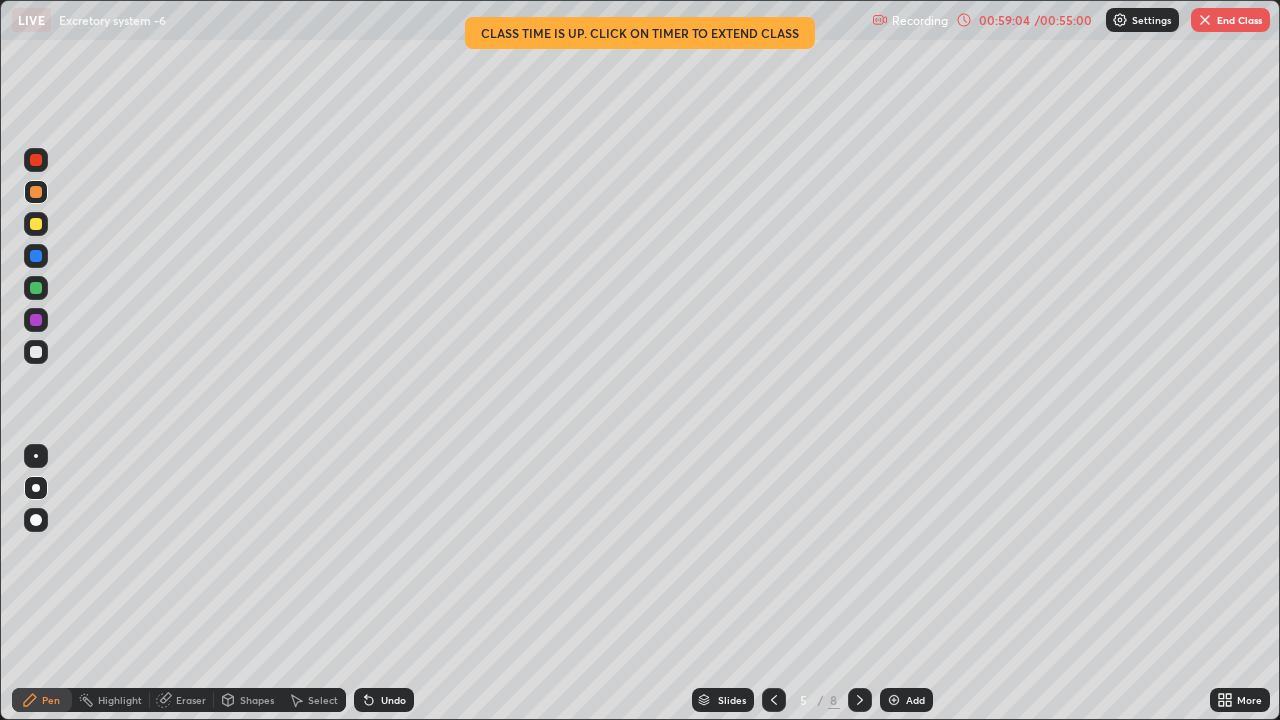 click at bounding box center [860, 700] 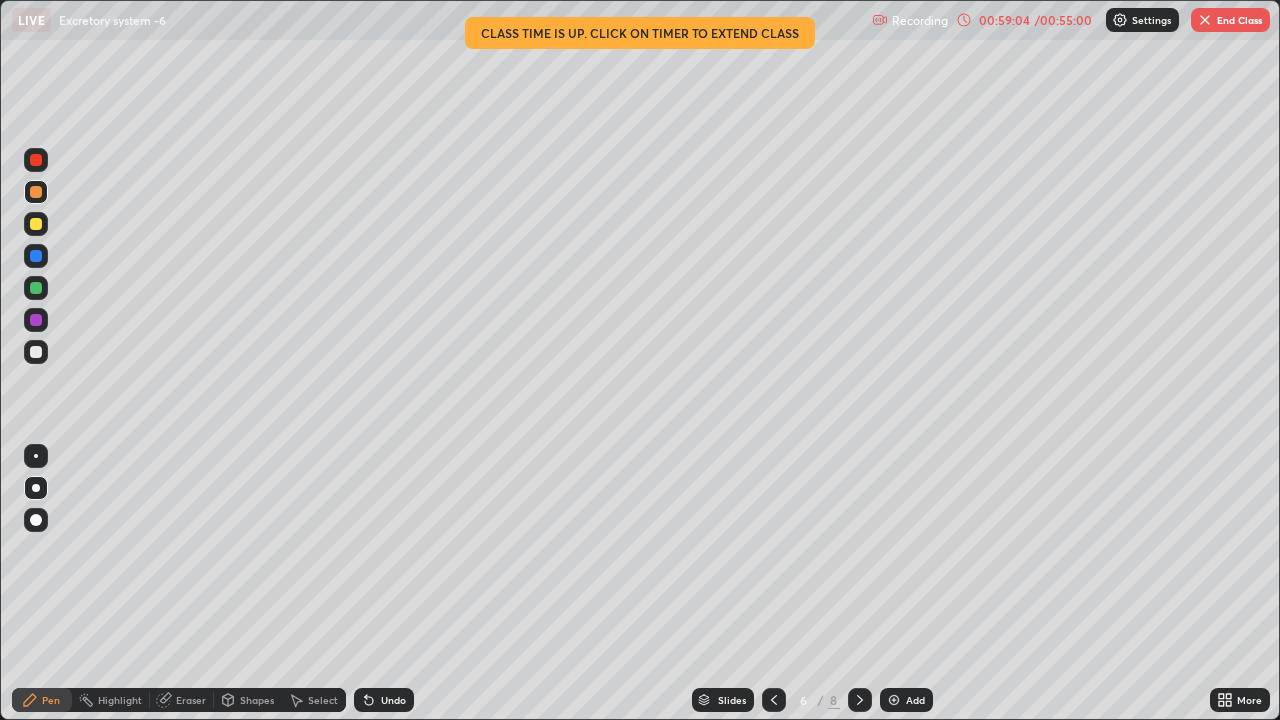 click 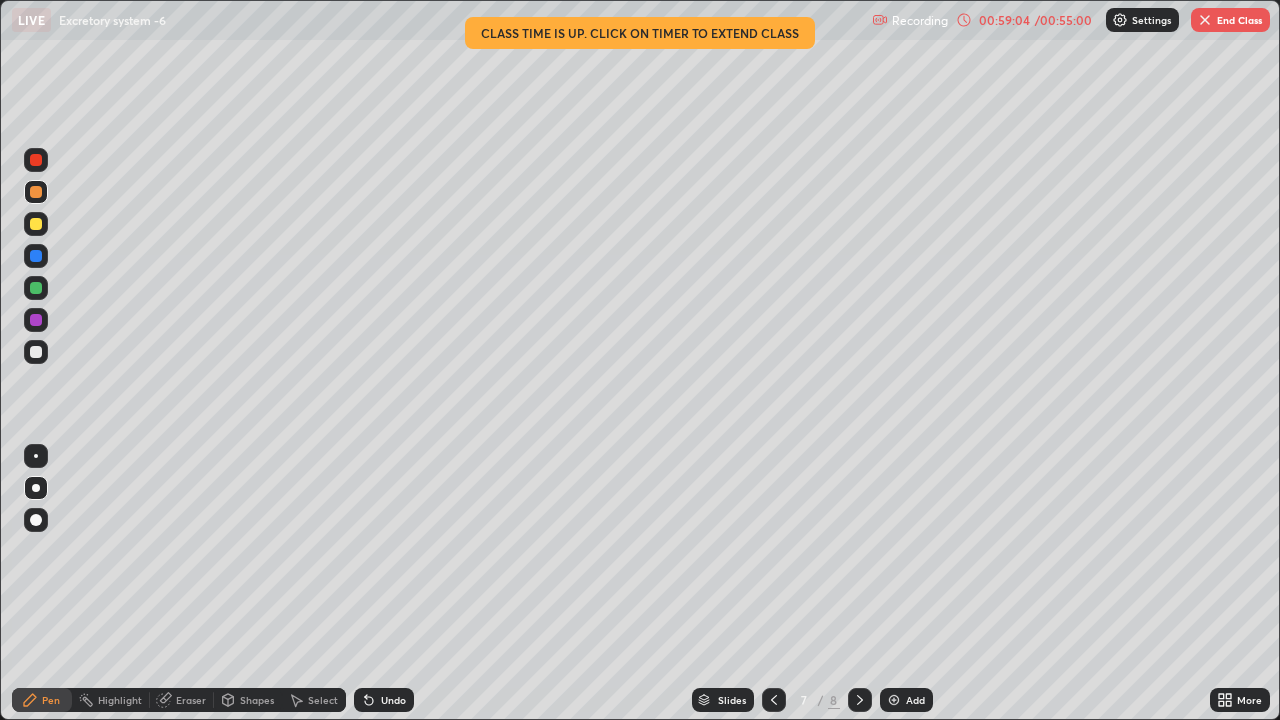 click 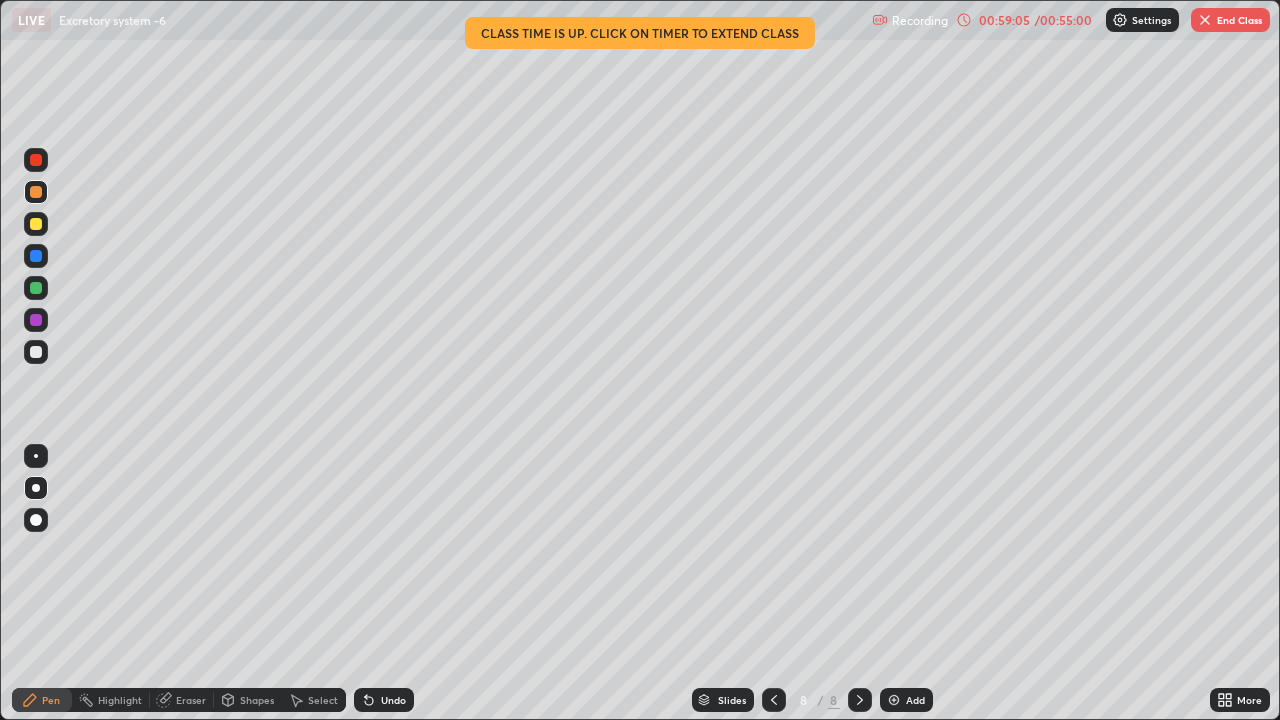 click 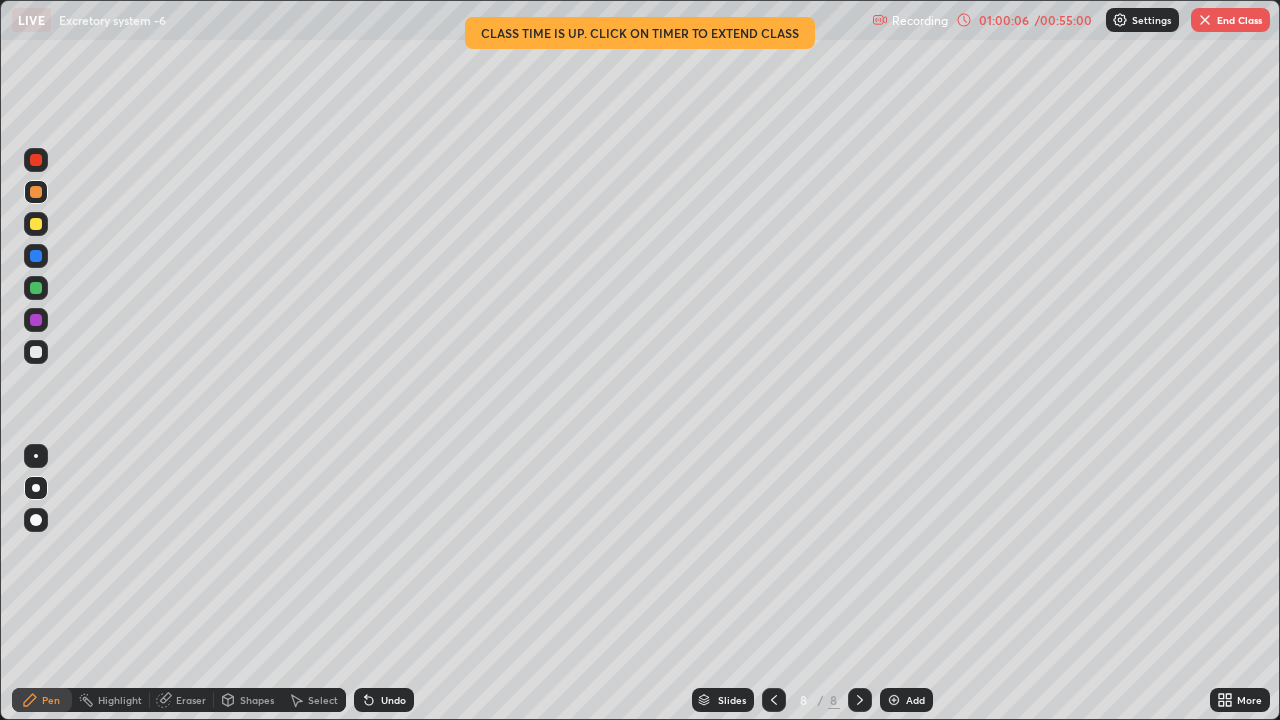 click on "End Class" at bounding box center [1230, 20] 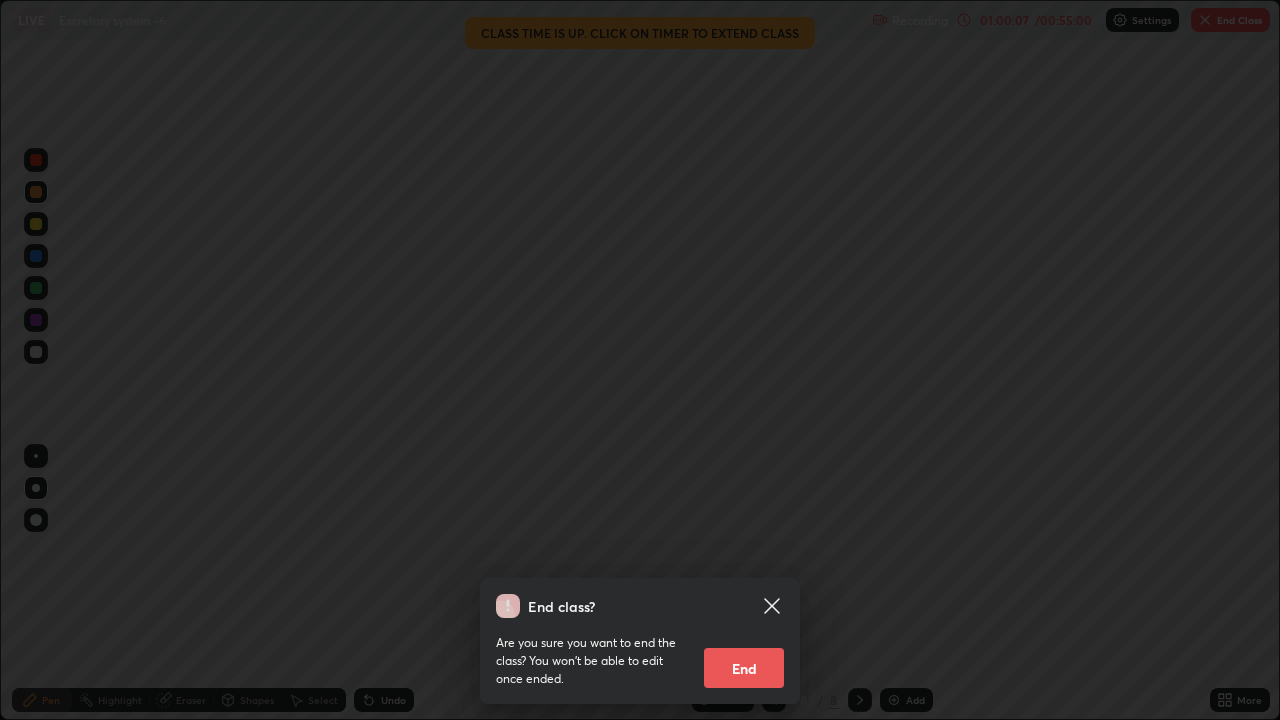 click on "End" at bounding box center [744, 668] 